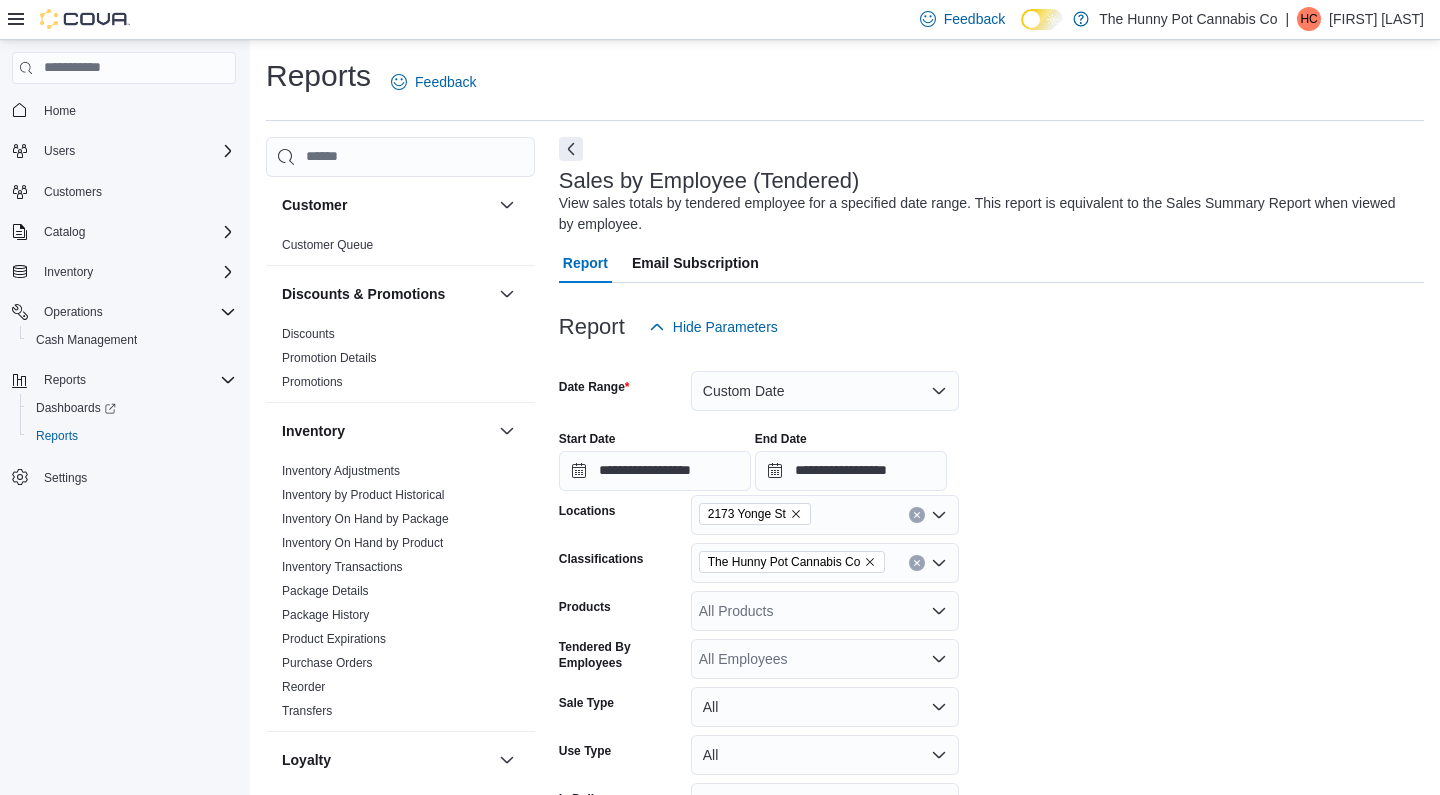scroll, scrollTop: 565, scrollLeft: 0, axis: vertical 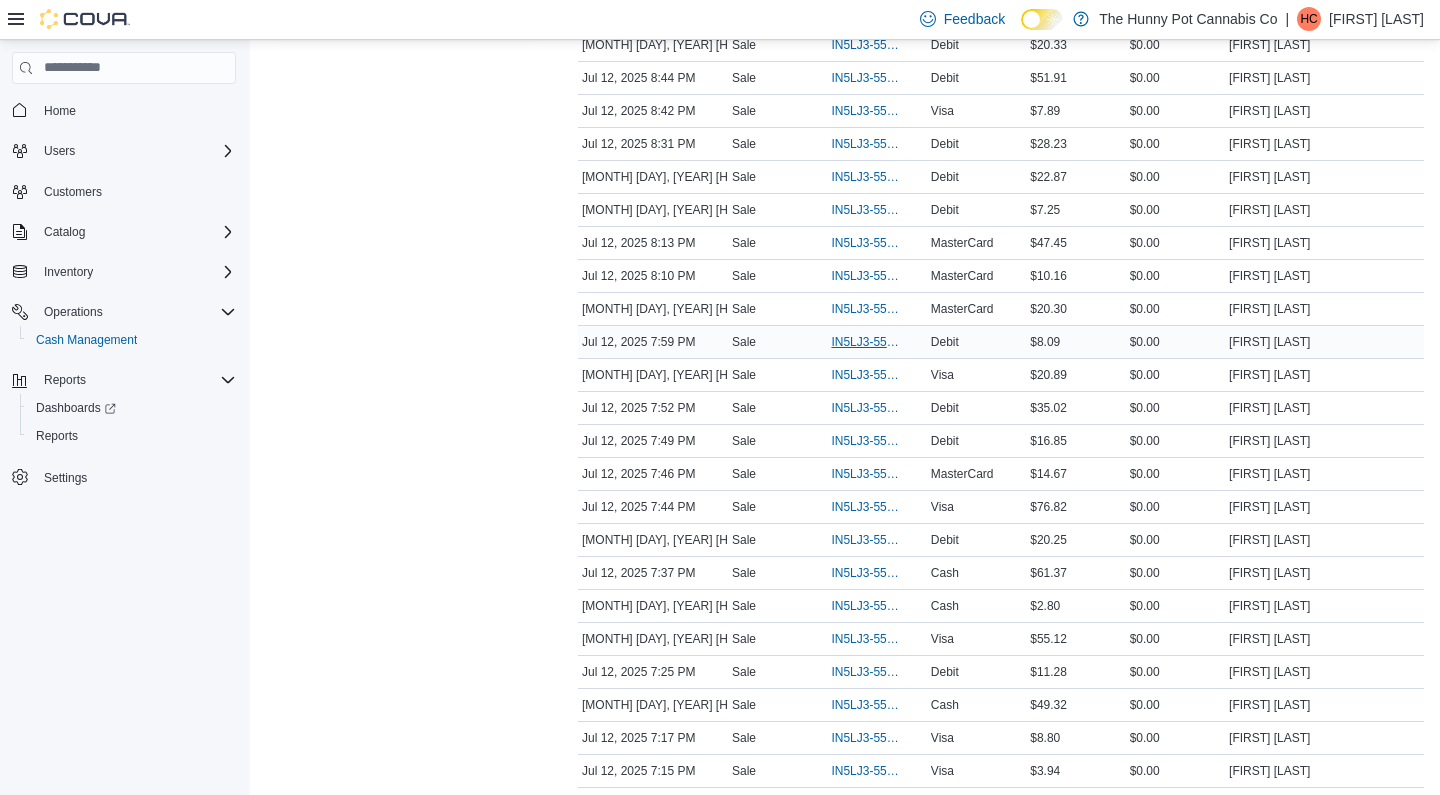 click on "IN5LJ3-5569567" at bounding box center (866, 342) 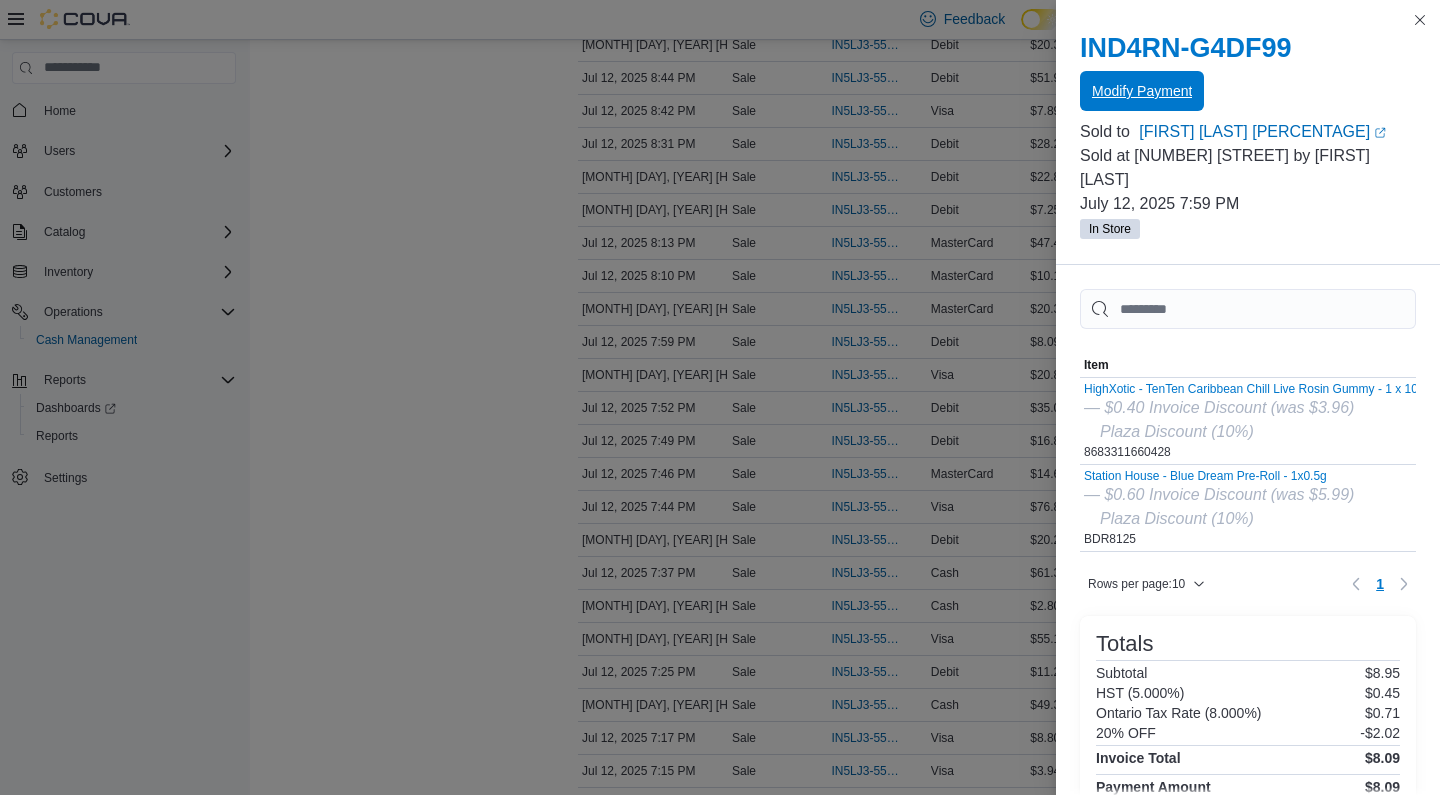 click on "Modify Payment" at bounding box center (1142, 91) 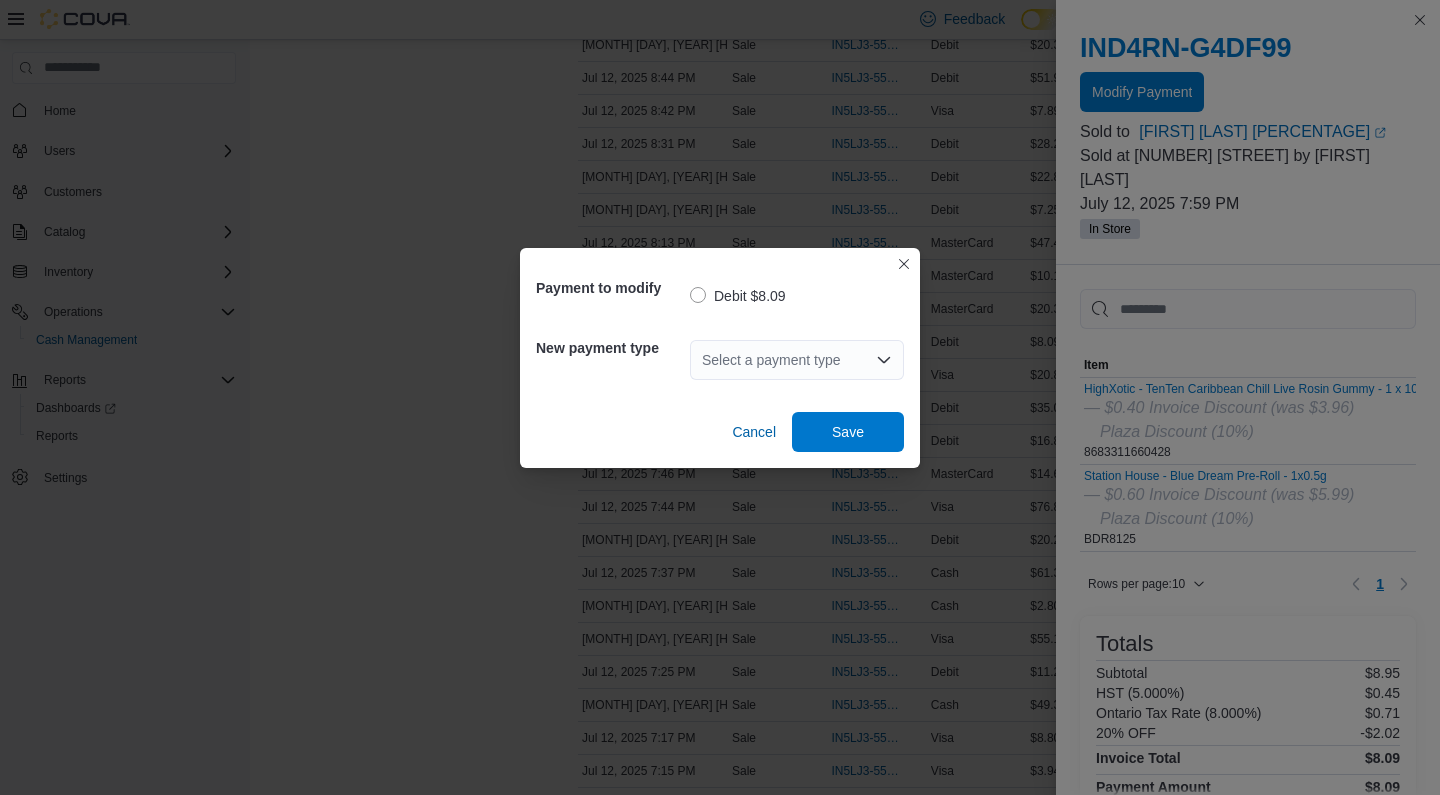 click on "Select a payment type" at bounding box center (797, 360) 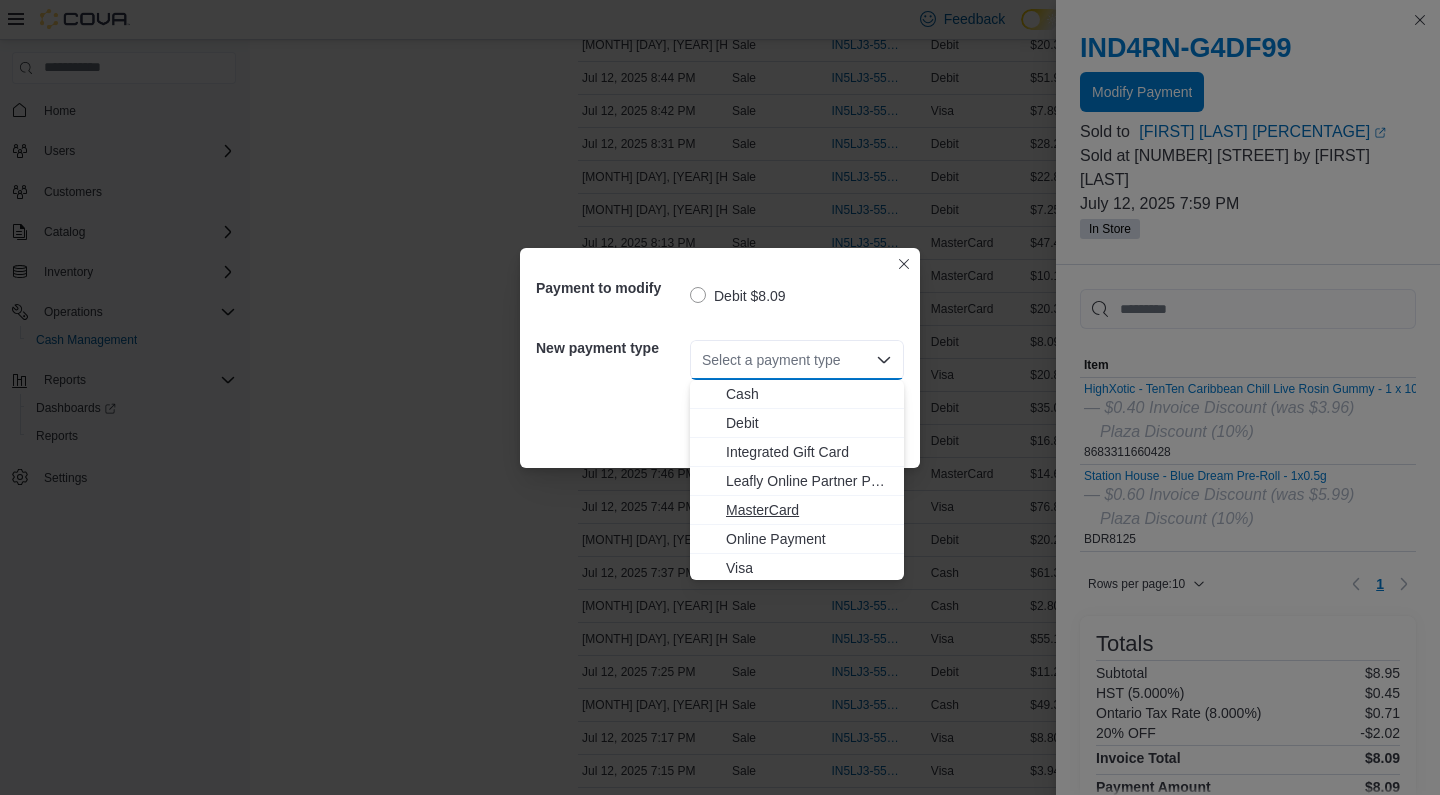 click on "MasterCard" at bounding box center [809, 510] 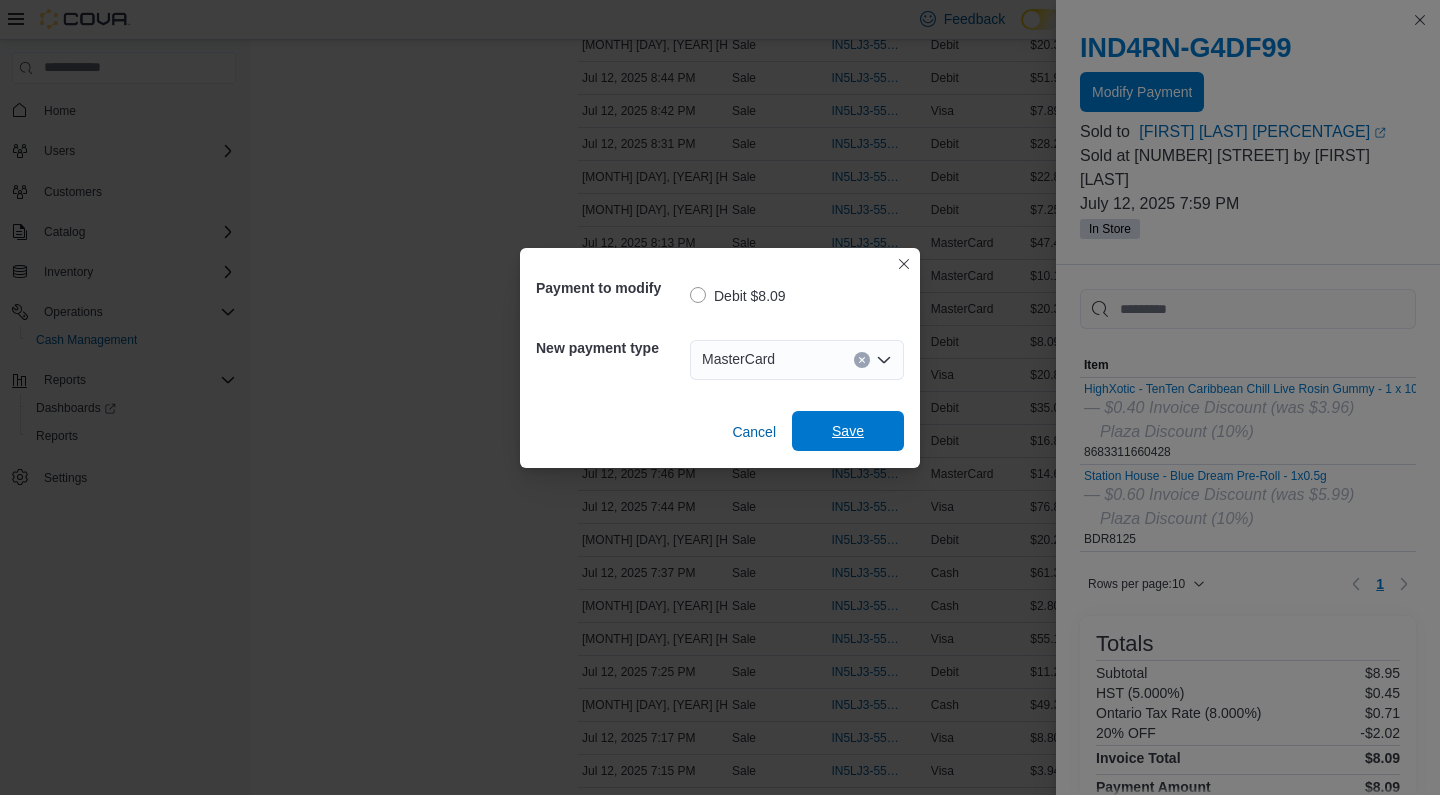 click on "Save" at bounding box center [848, 431] 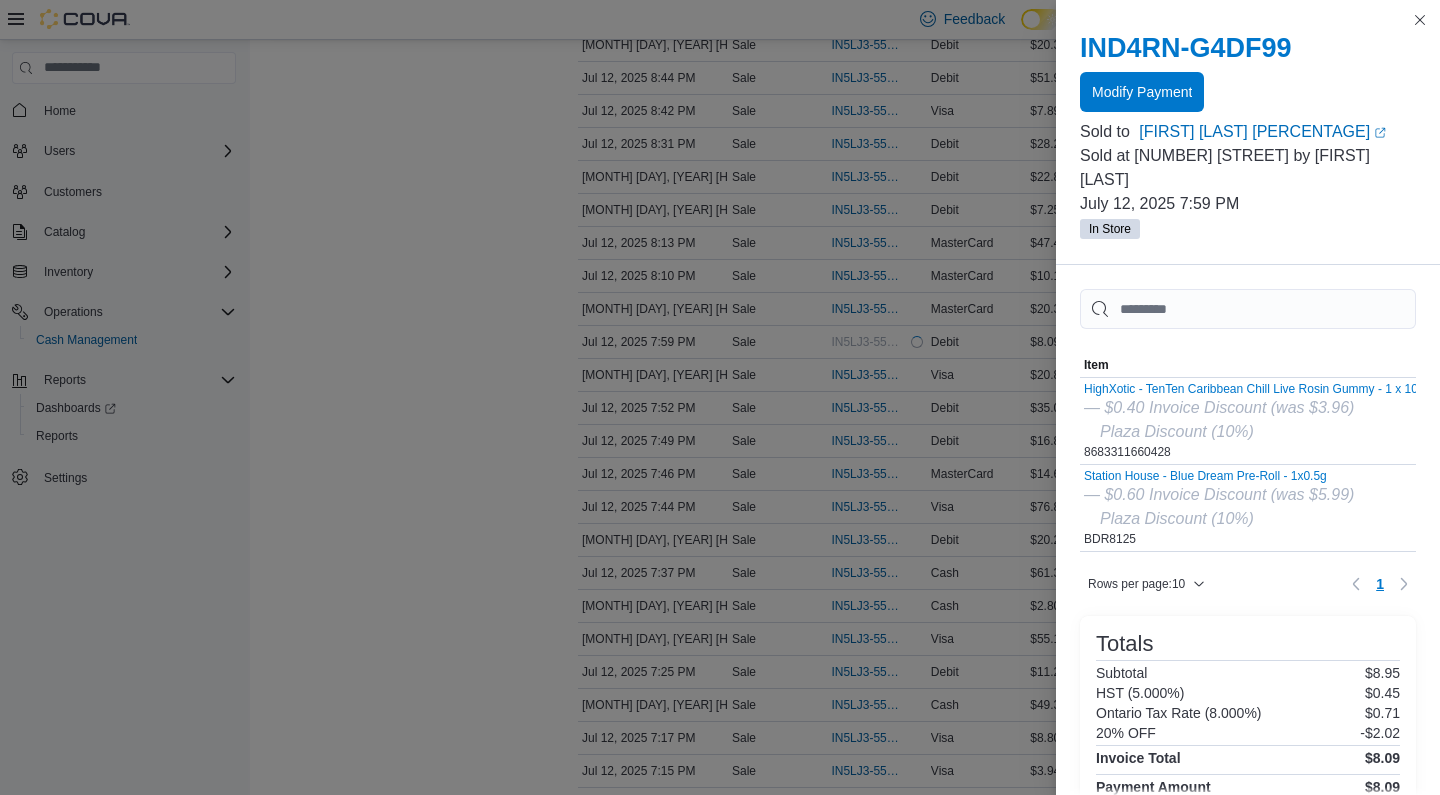 scroll, scrollTop: 0, scrollLeft: 0, axis: both 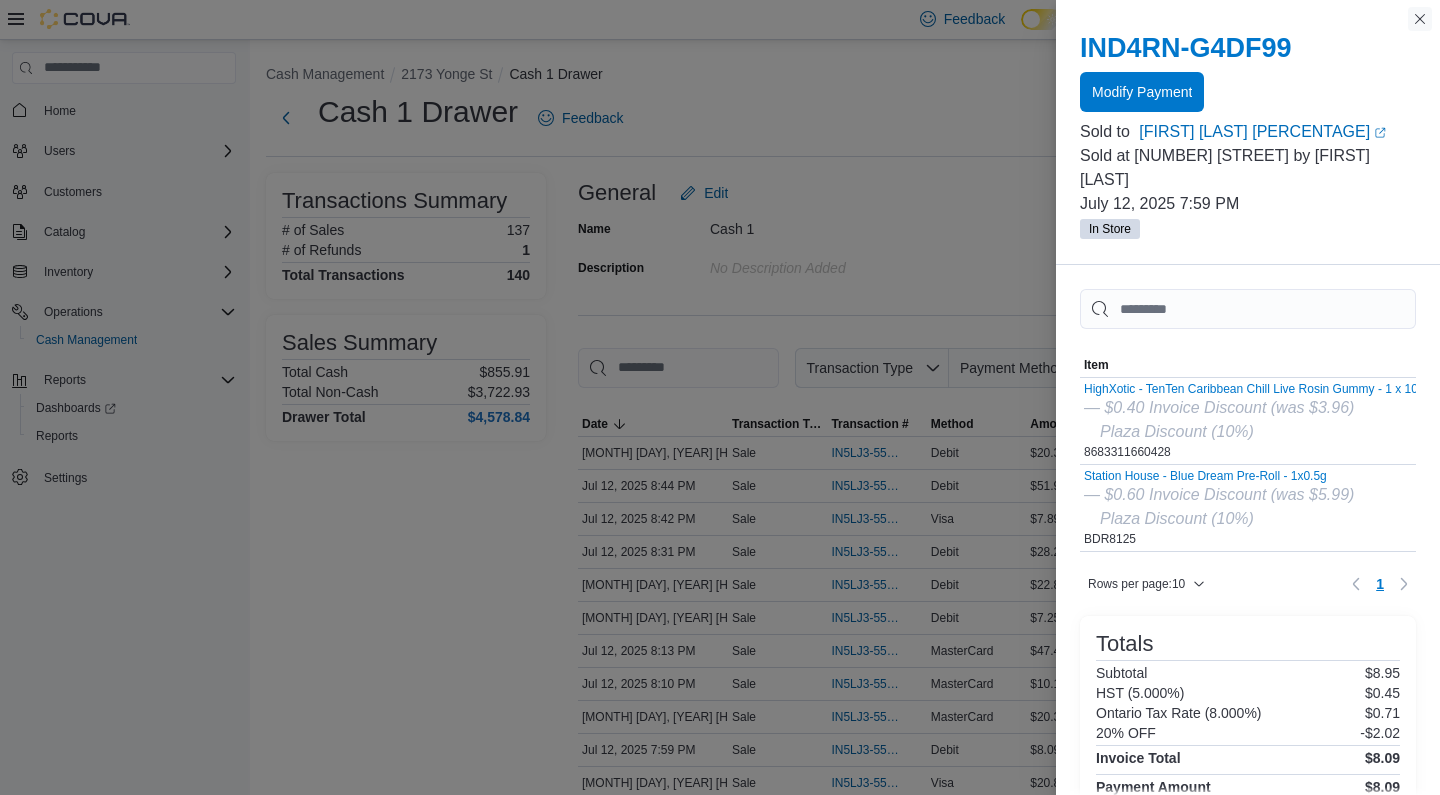 click at bounding box center [1420, 19] 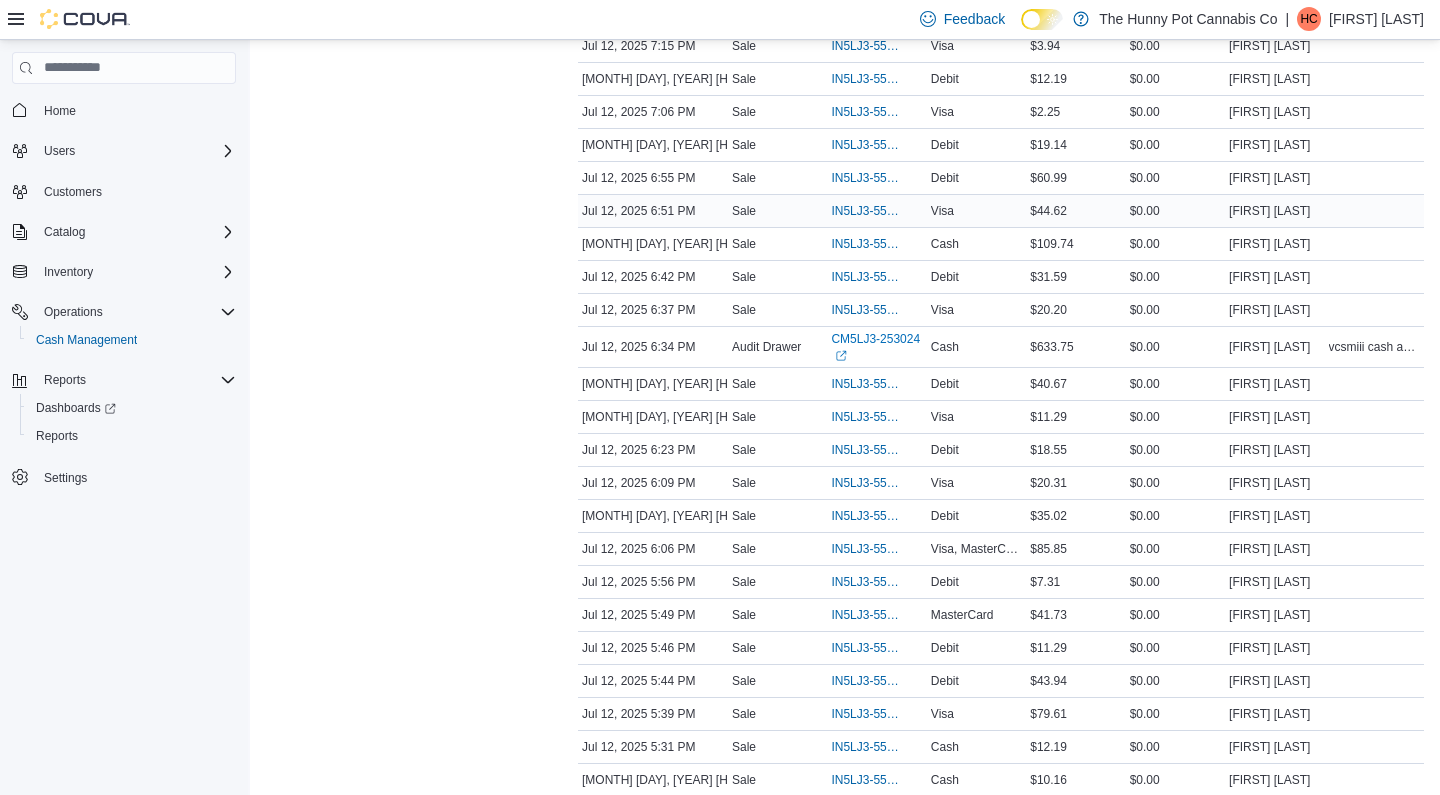 scroll, scrollTop: 1142, scrollLeft: 0, axis: vertical 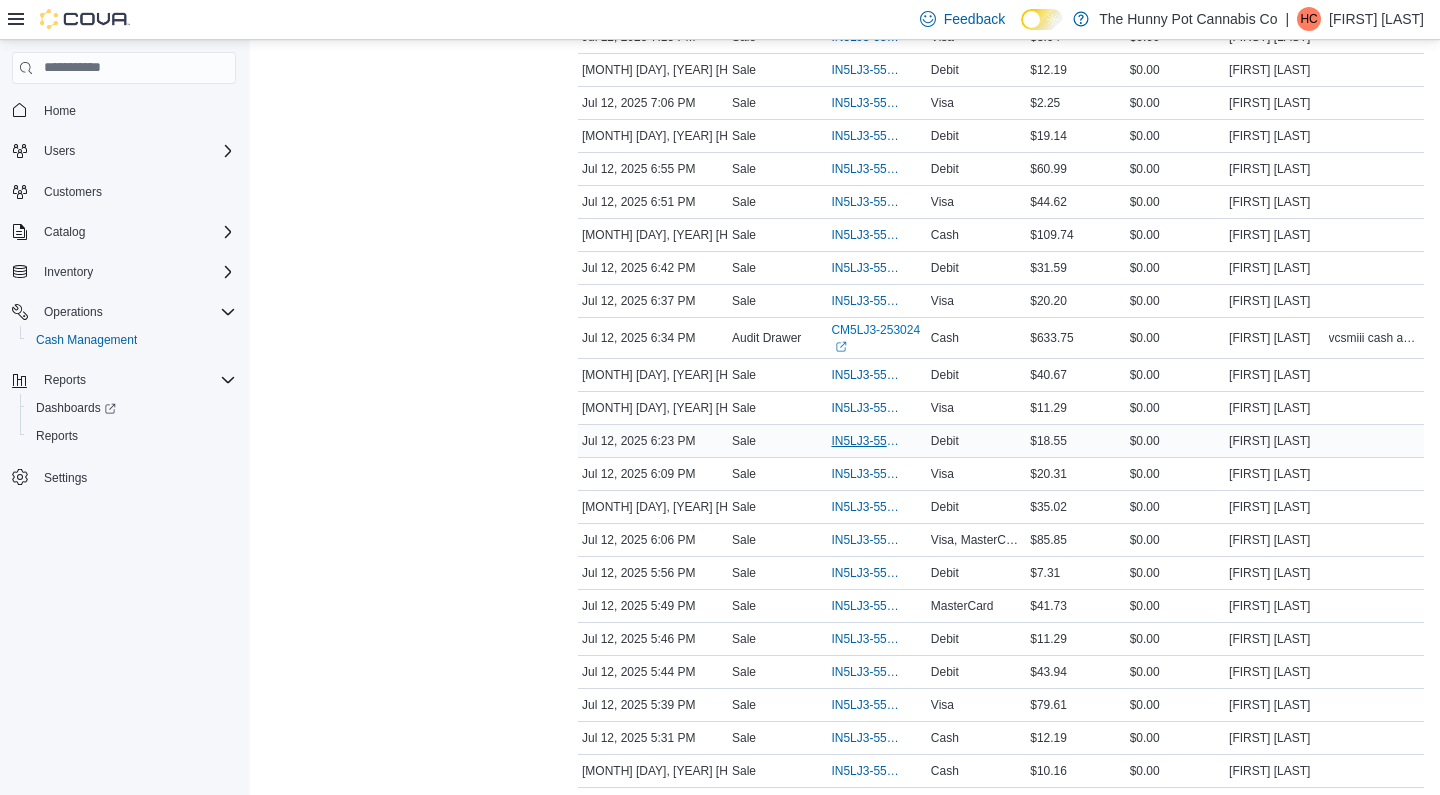 click on "IN5LJ3-5568756" at bounding box center [866, 441] 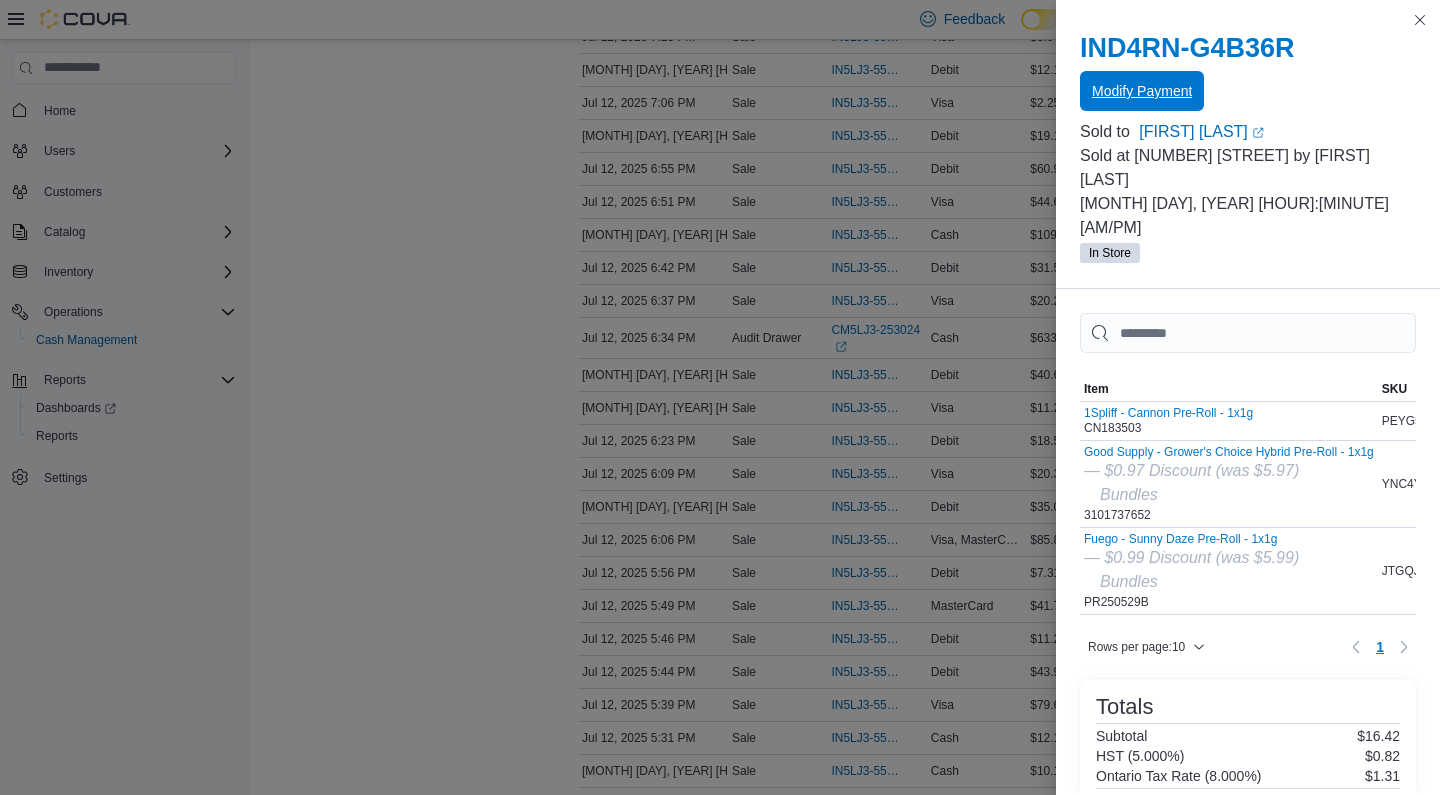 click on "Modify Payment" at bounding box center (1142, 91) 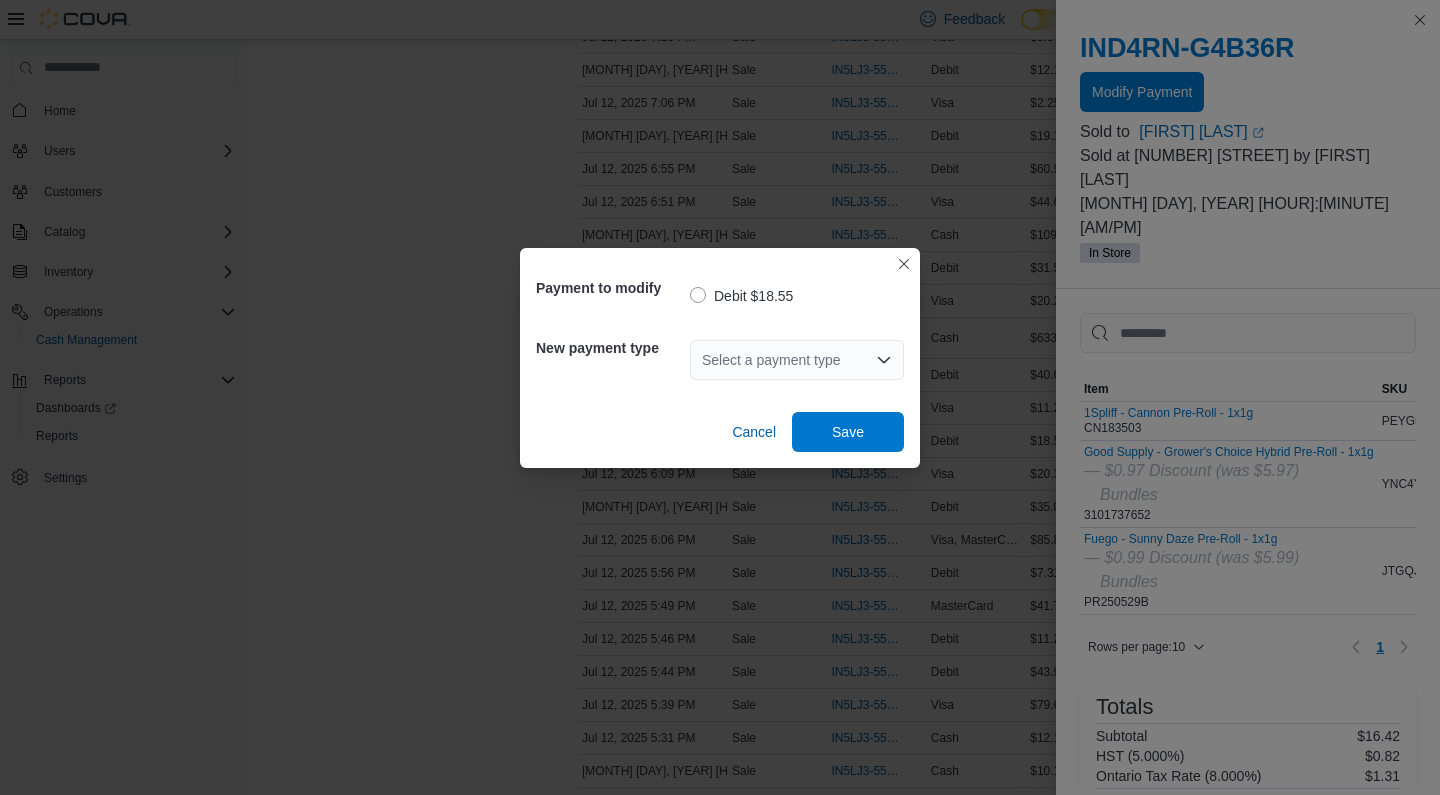 click on "Select a payment type" at bounding box center [797, 360] 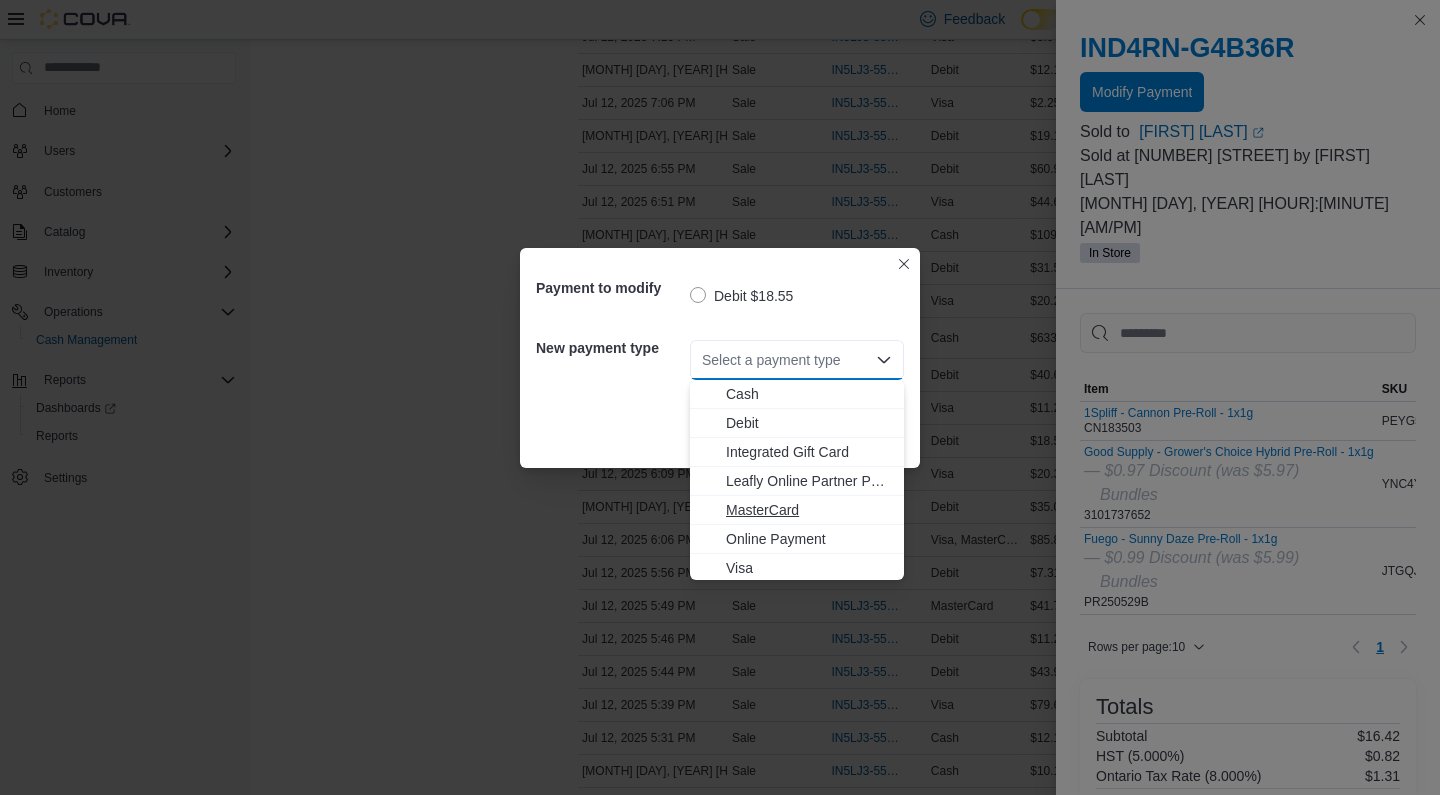 click on "MasterCard" at bounding box center (809, 510) 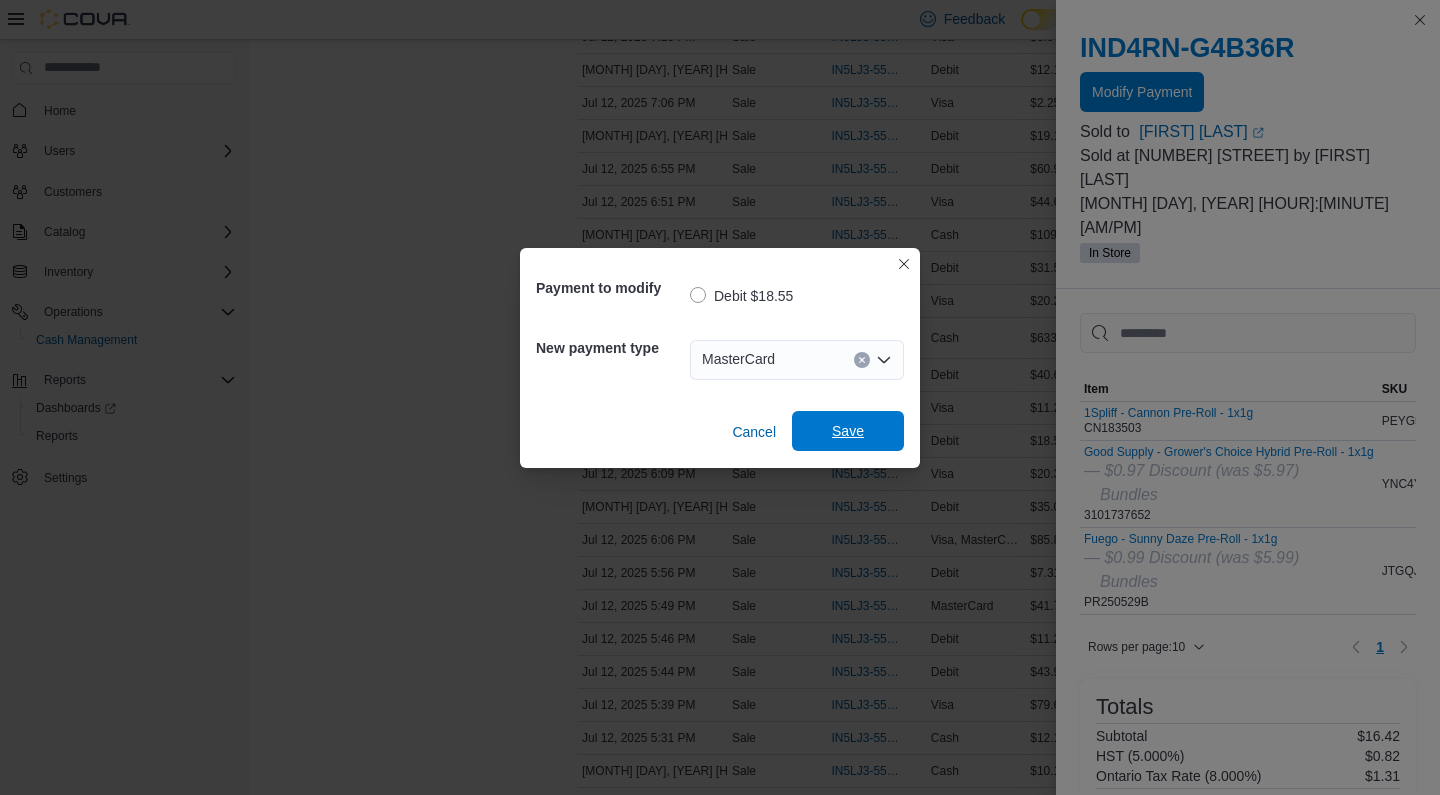 click on "Save" at bounding box center [848, 431] 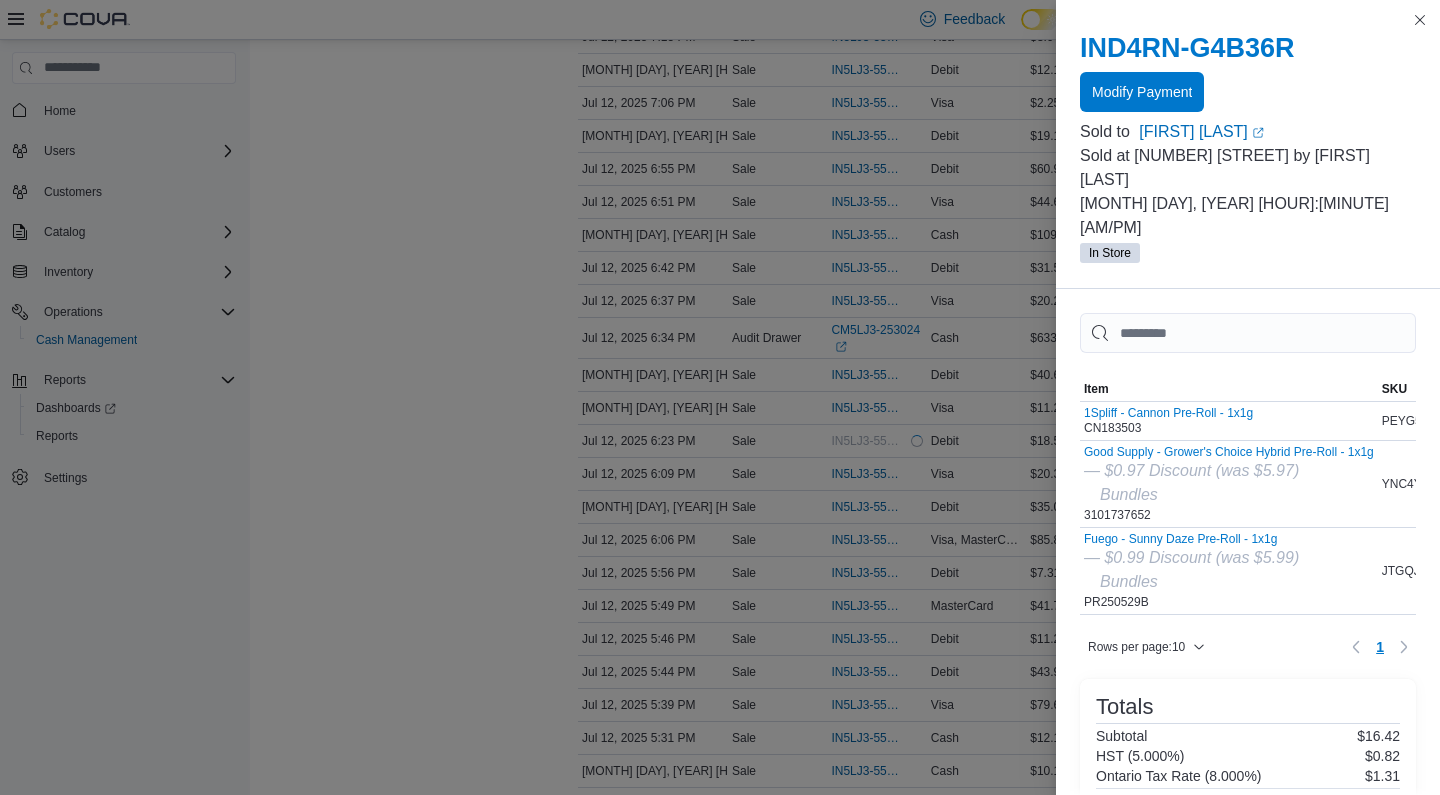 scroll, scrollTop: 0, scrollLeft: 0, axis: both 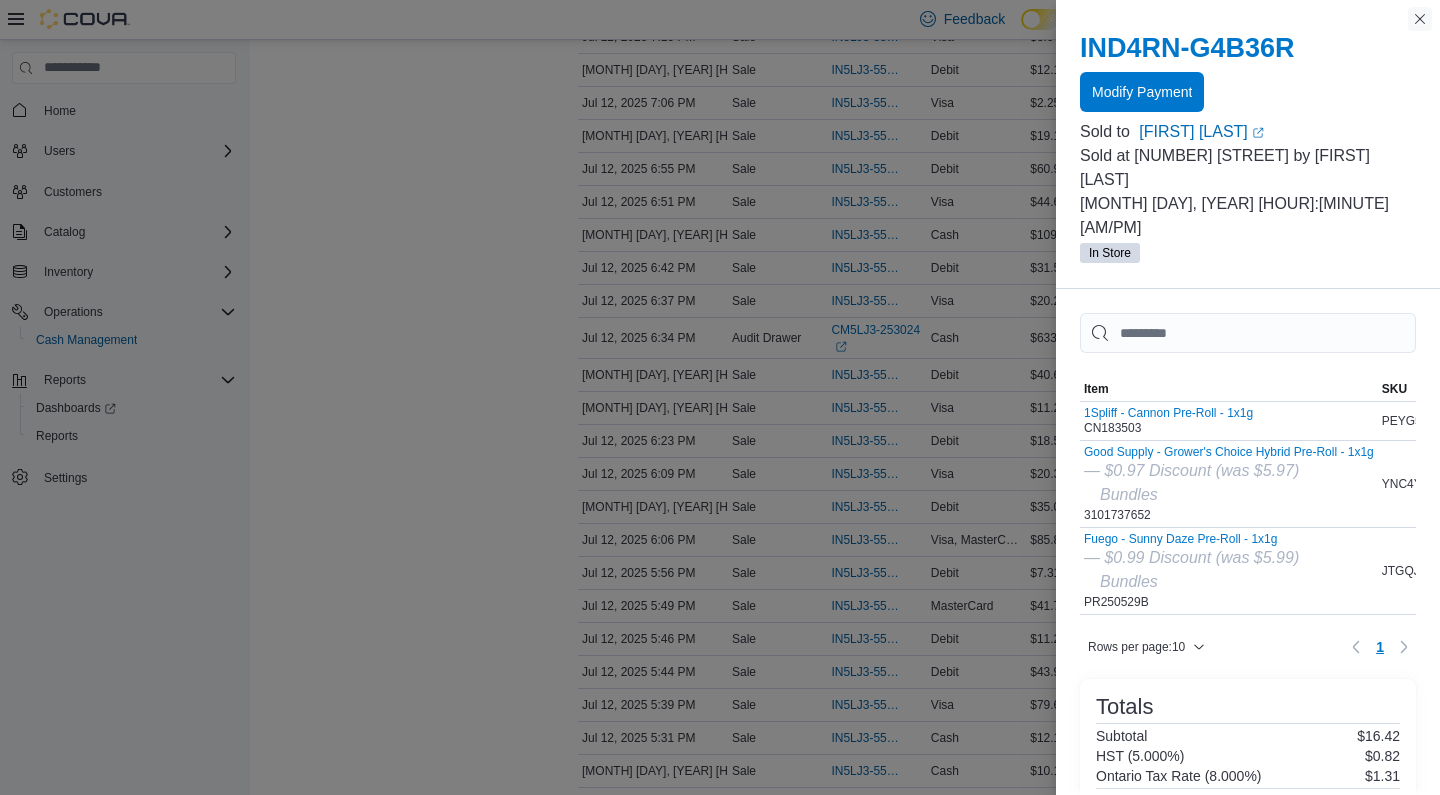 click at bounding box center (1420, 19) 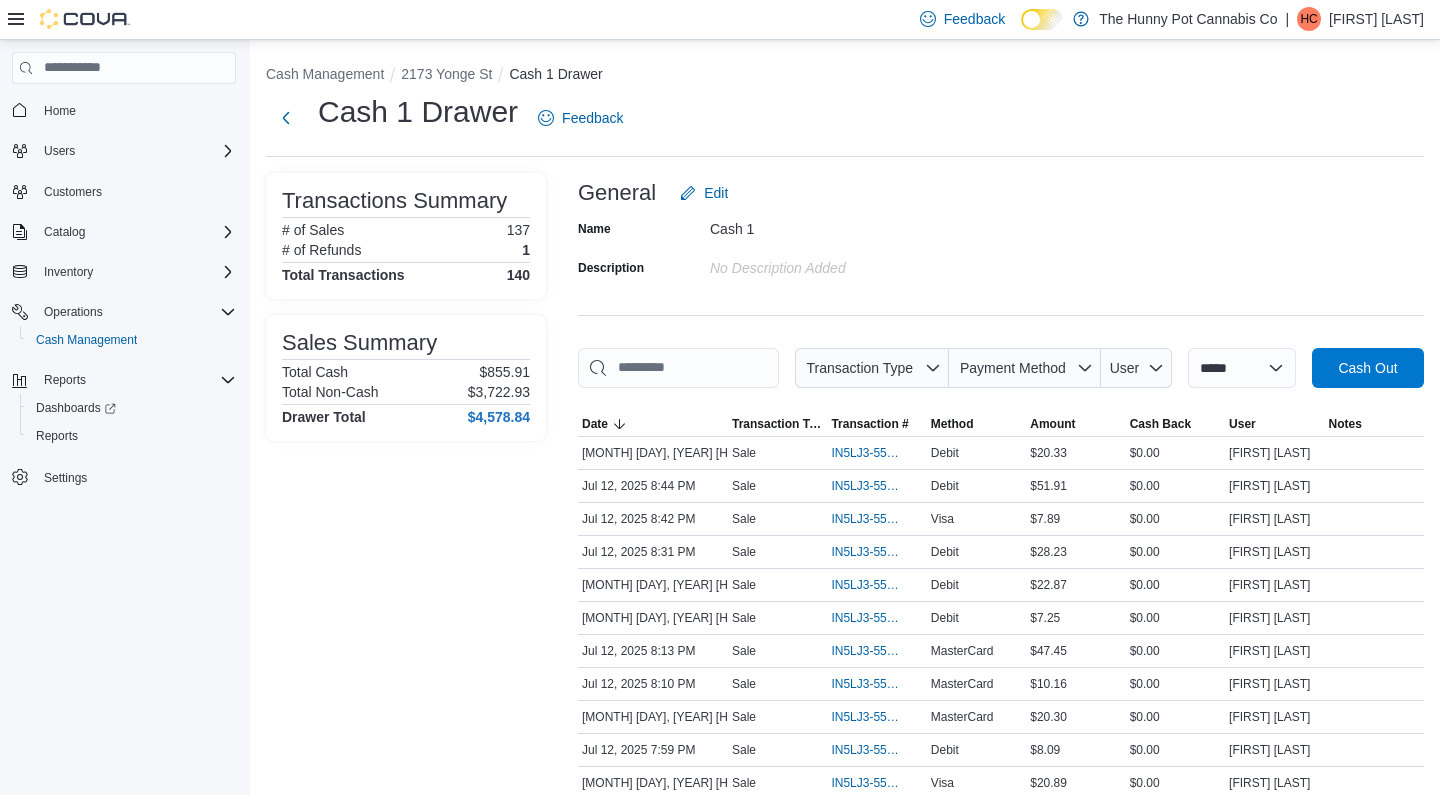 scroll, scrollTop: 0, scrollLeft: 0, axis: both 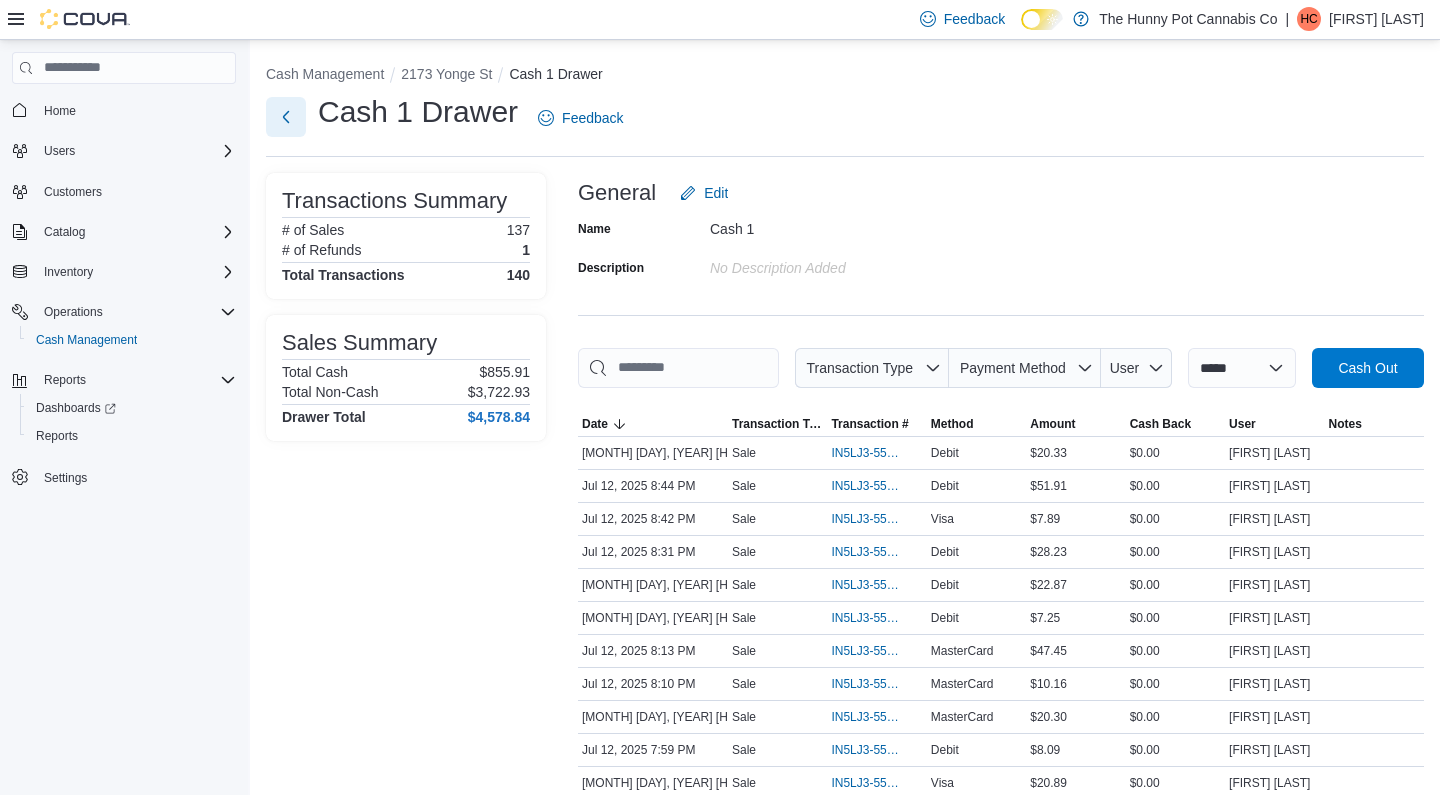 click at bounding box center (286, 117) 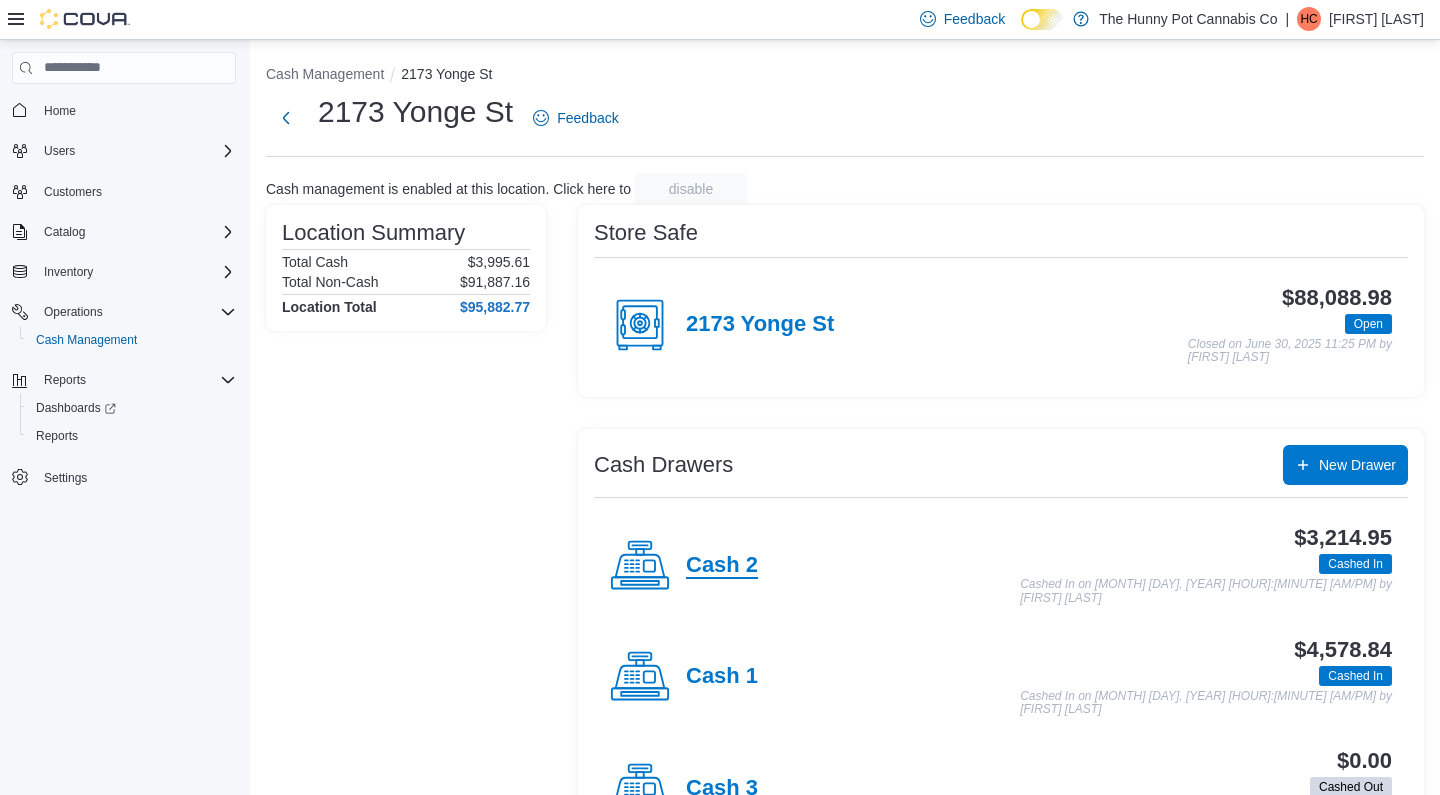 click on "Cash 2" at bounding box center [722, 566] 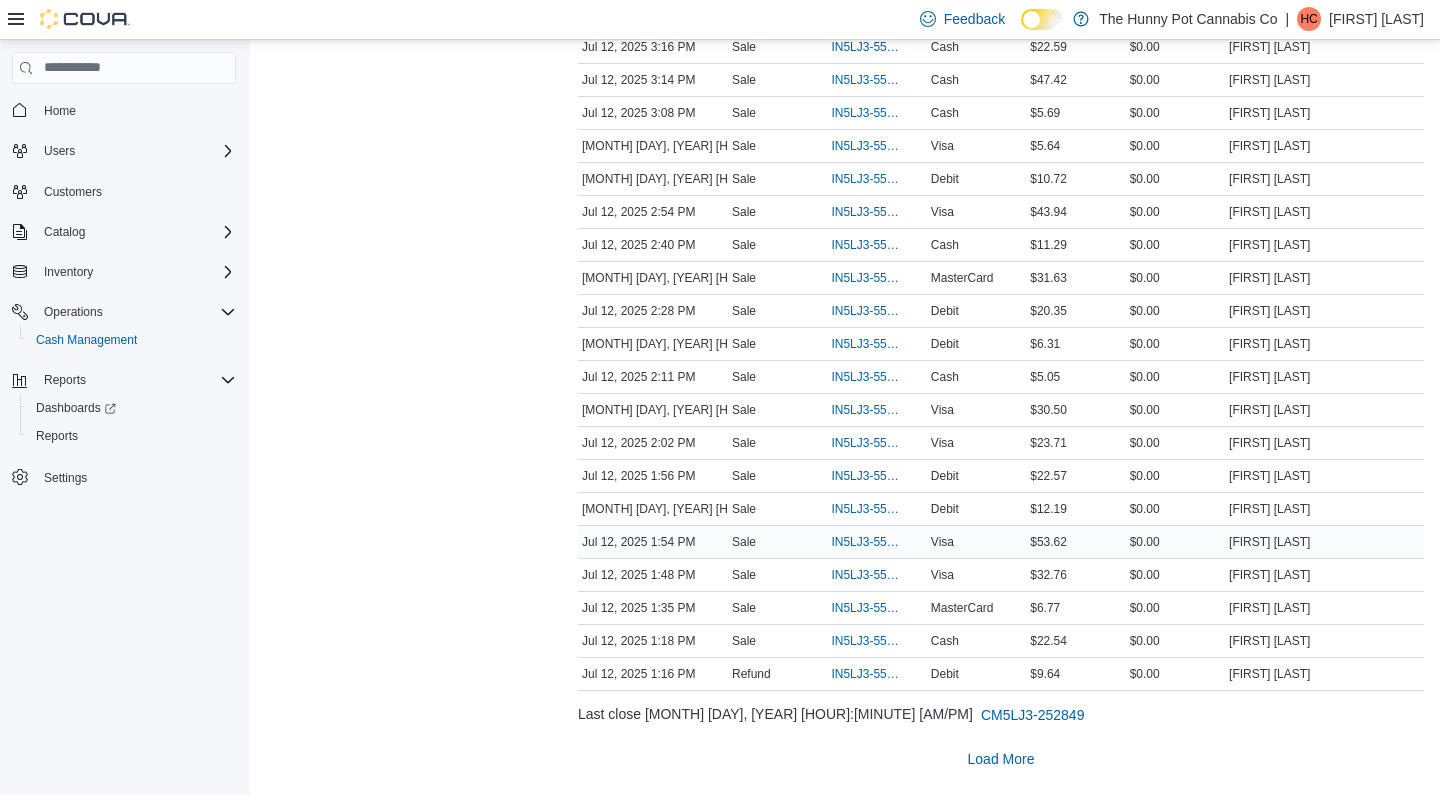 scroll, scrollTop: 3108, scrollLeft: 0, axis: vertical 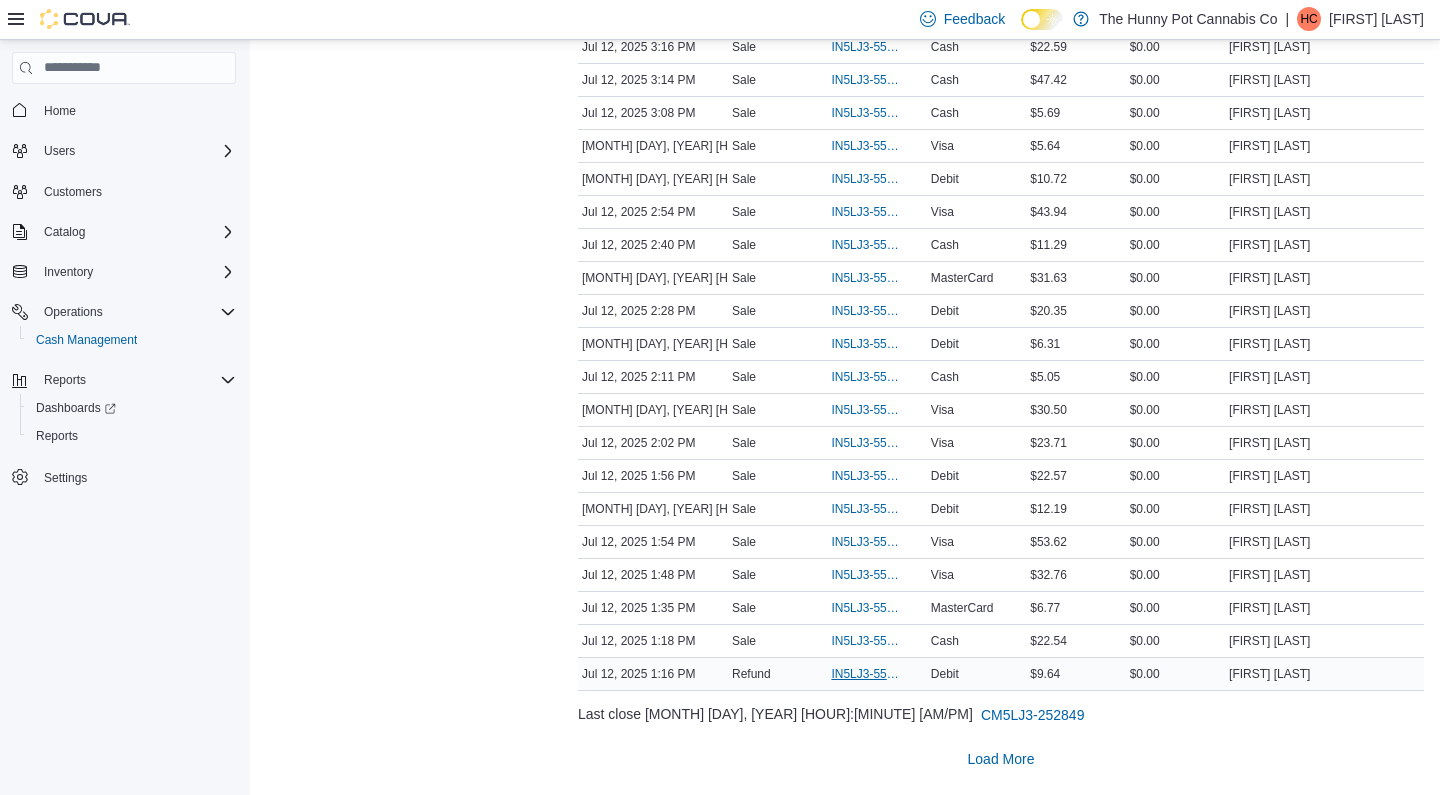 click on "IN5LJ3-5566221" at bounding box center (866, 674) 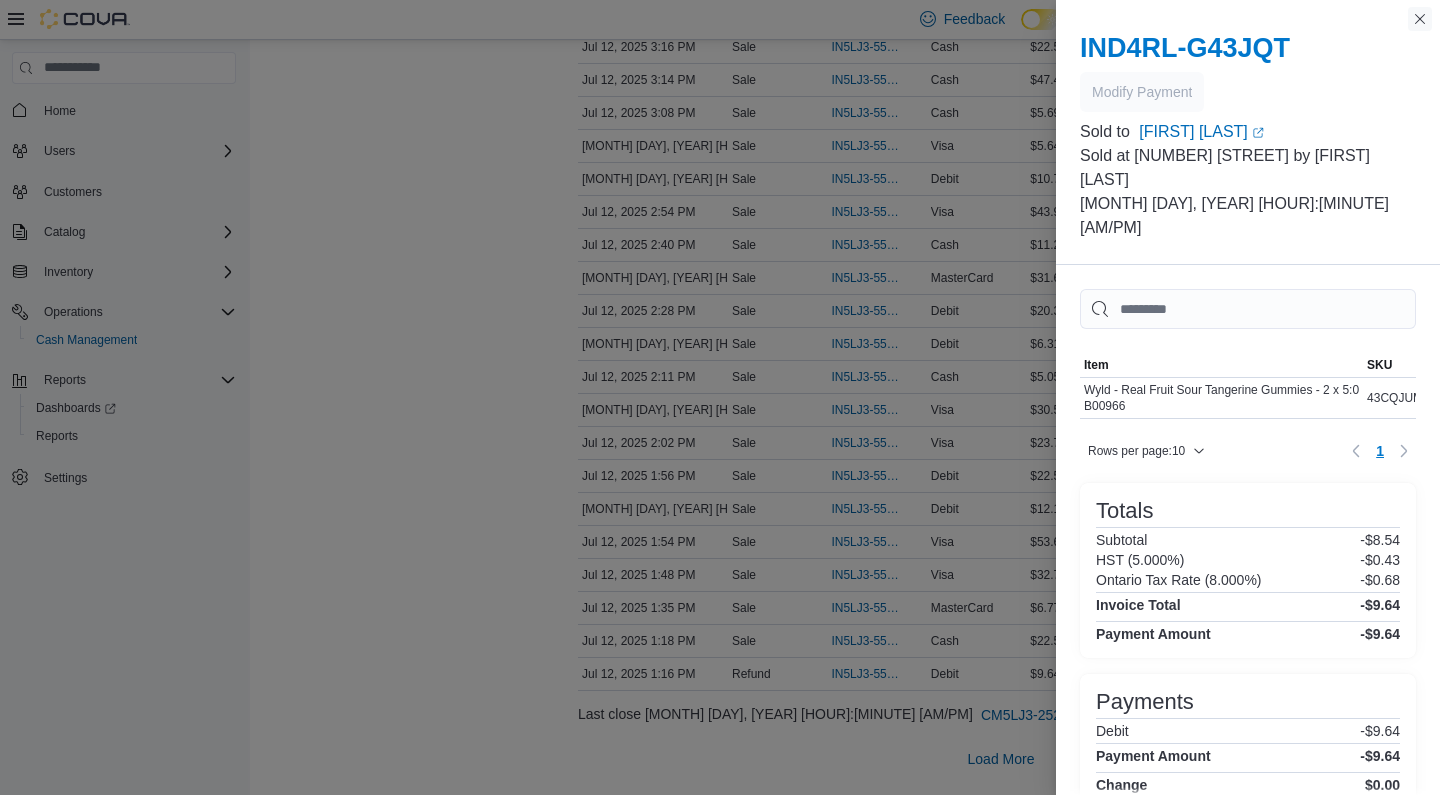 click at bounding box center [1420, 19] 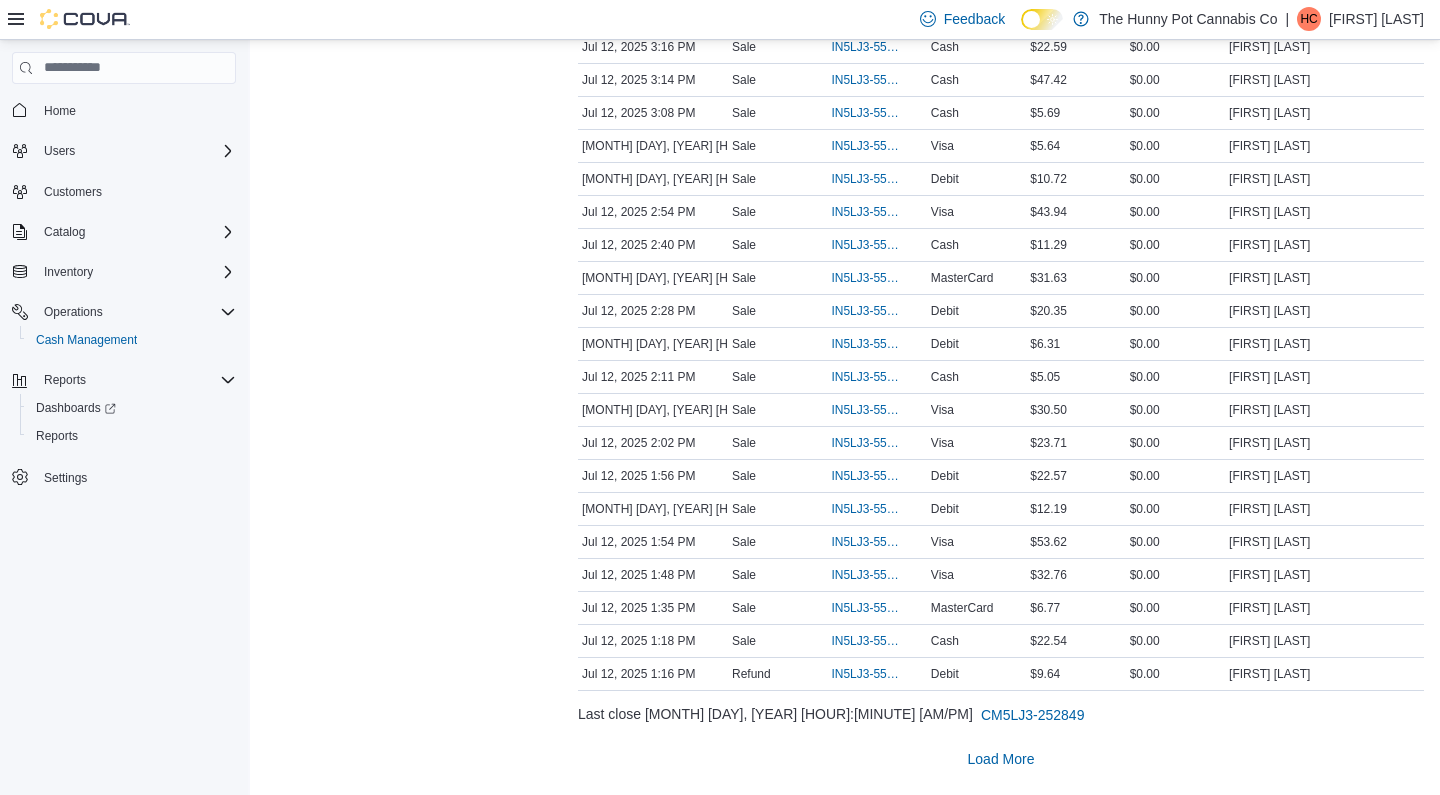 scroll, scrollTop: 3108, scrollLeft: 0, axis: vertical 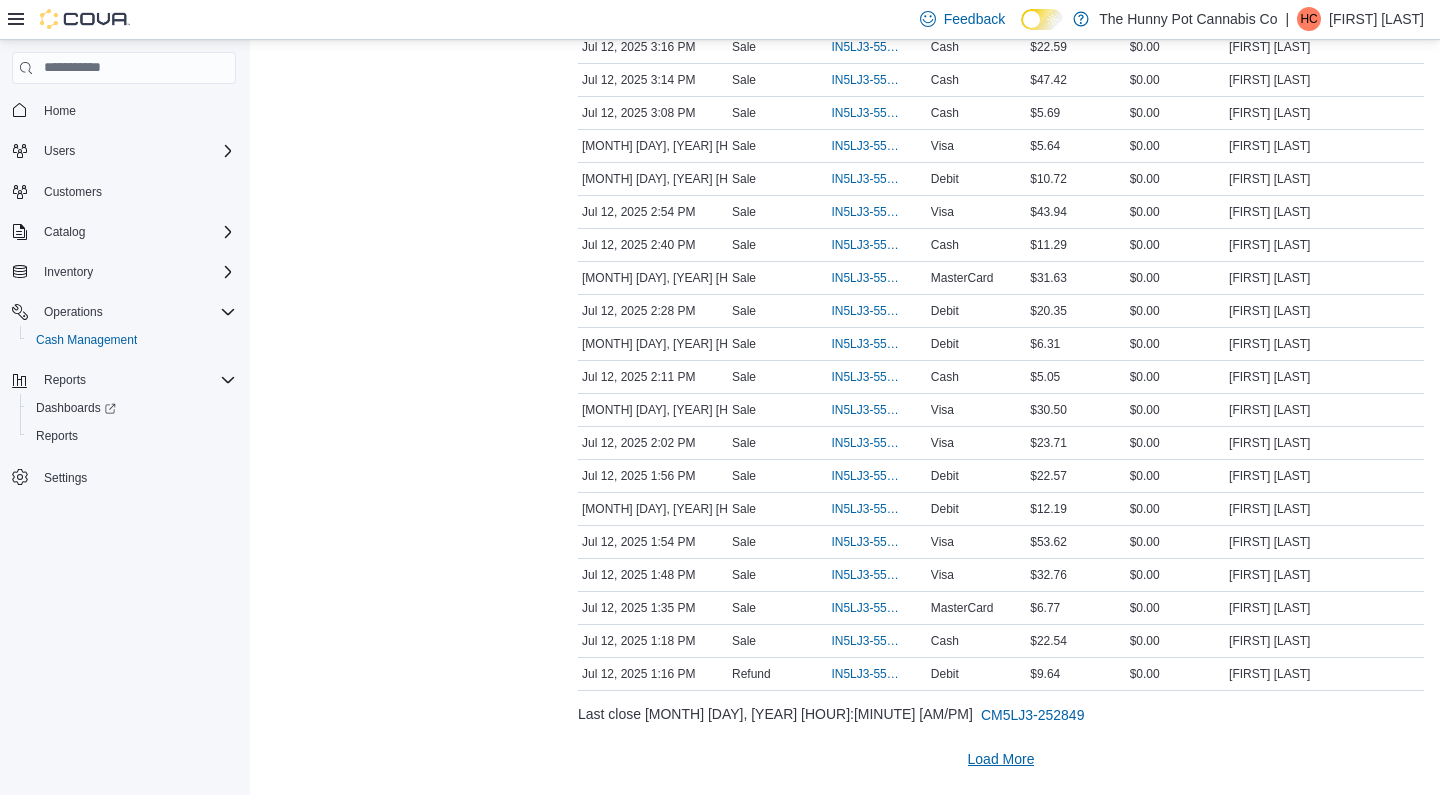 click on "Load More" at bounding box center (1001, 759) 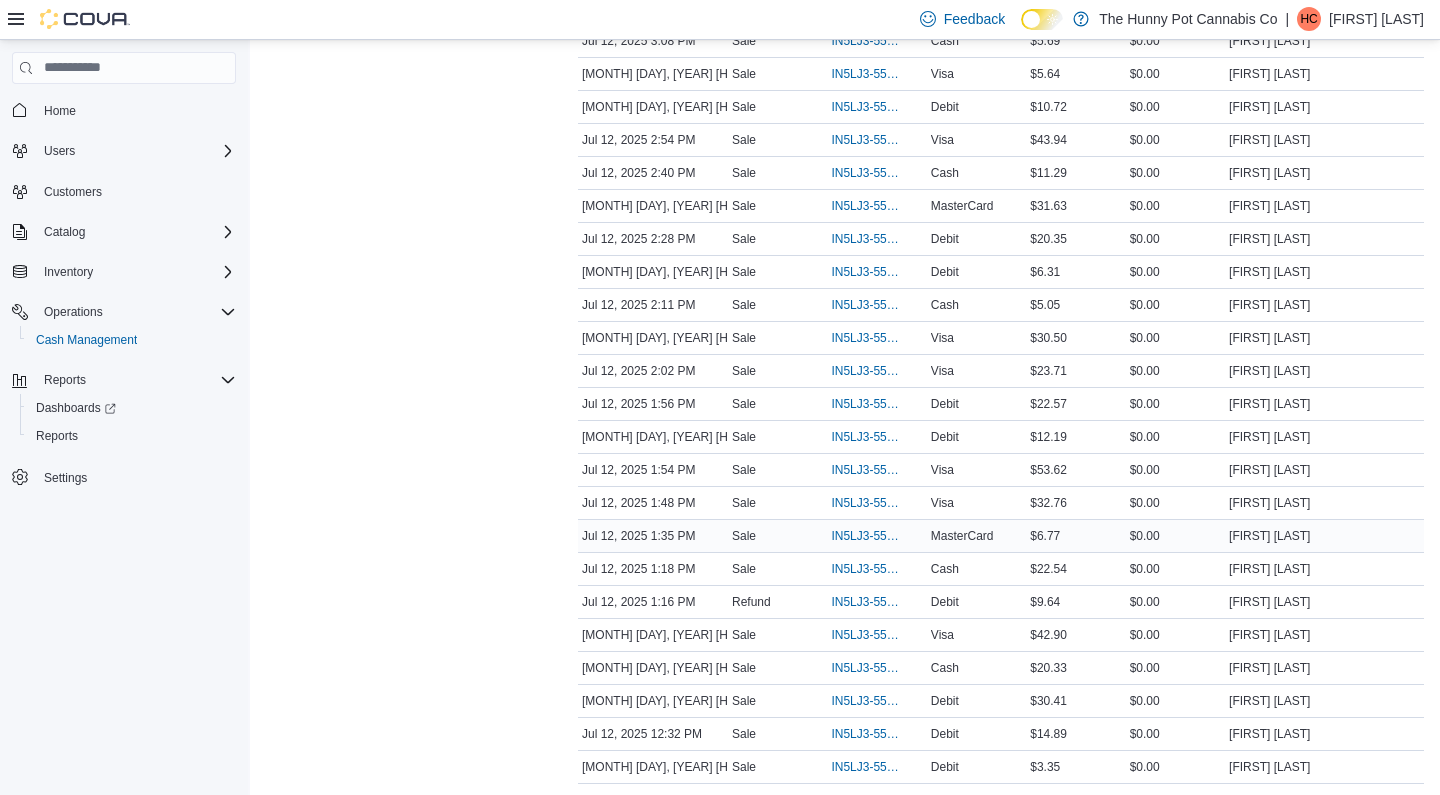 scroll, scrollTop: 3130, scrollLeft: 0, axis: vertical 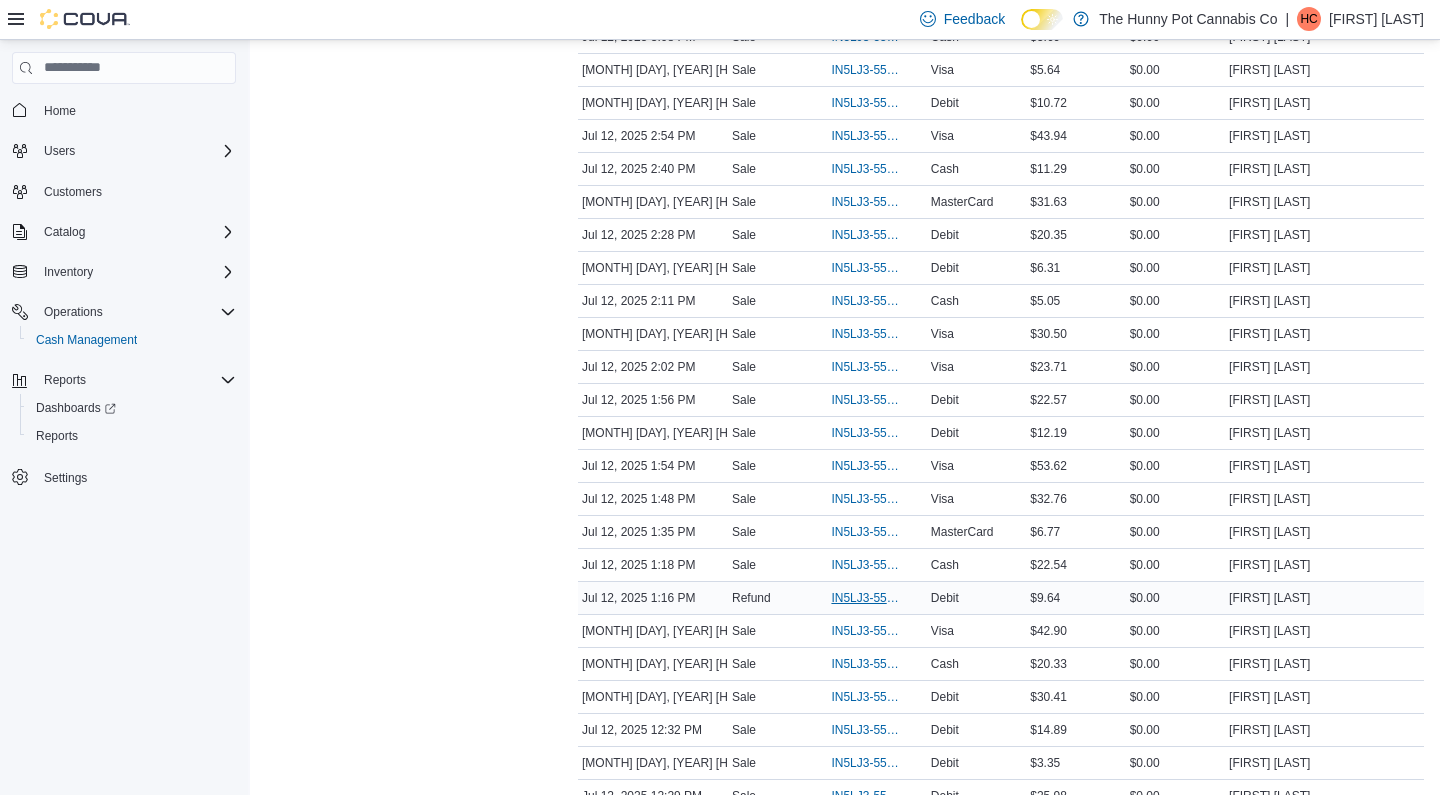 click on "IN5LJ3-5566221" at bounding box center [866, 598] 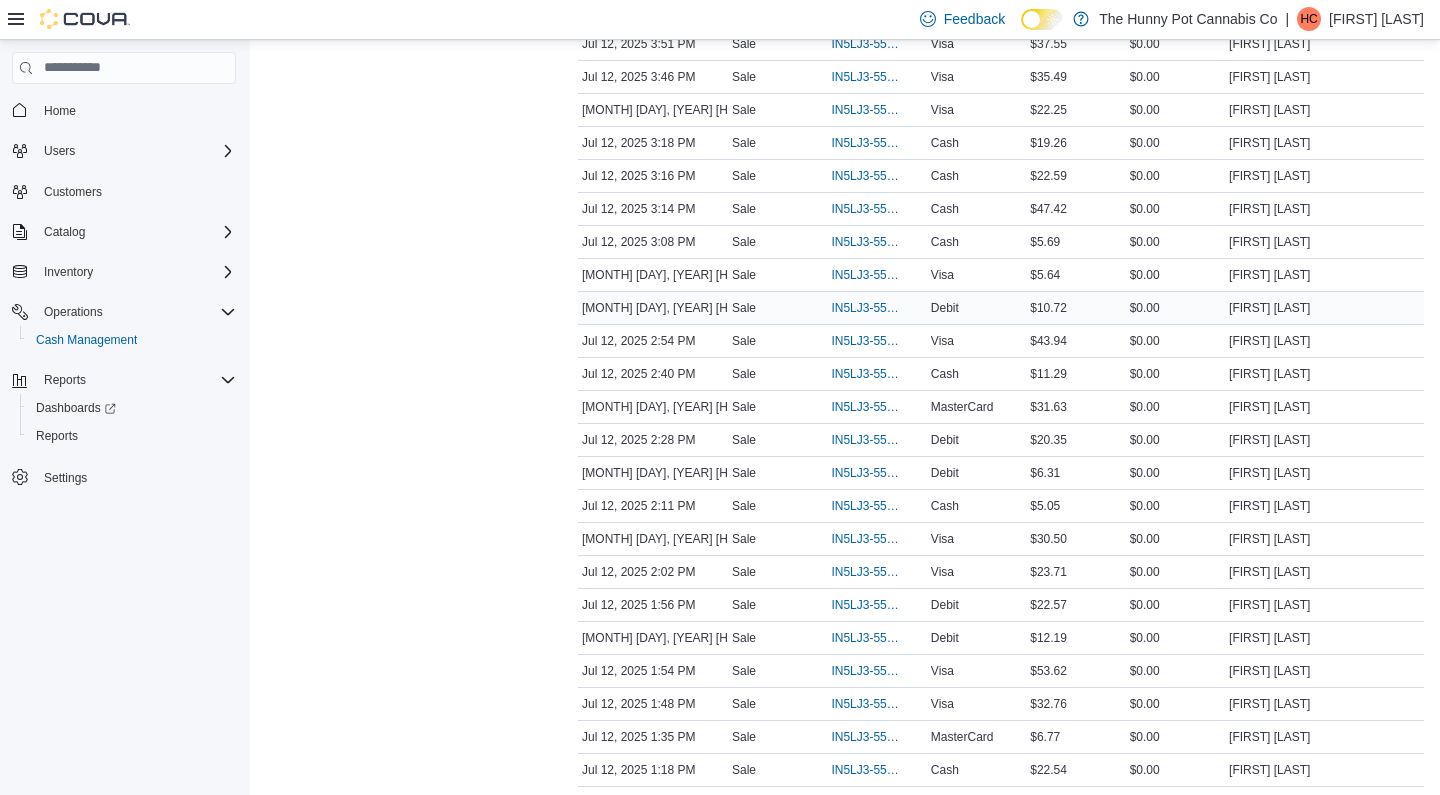 scroll, scrollTop: 2942, scrollLeft: 0, axis: vertical 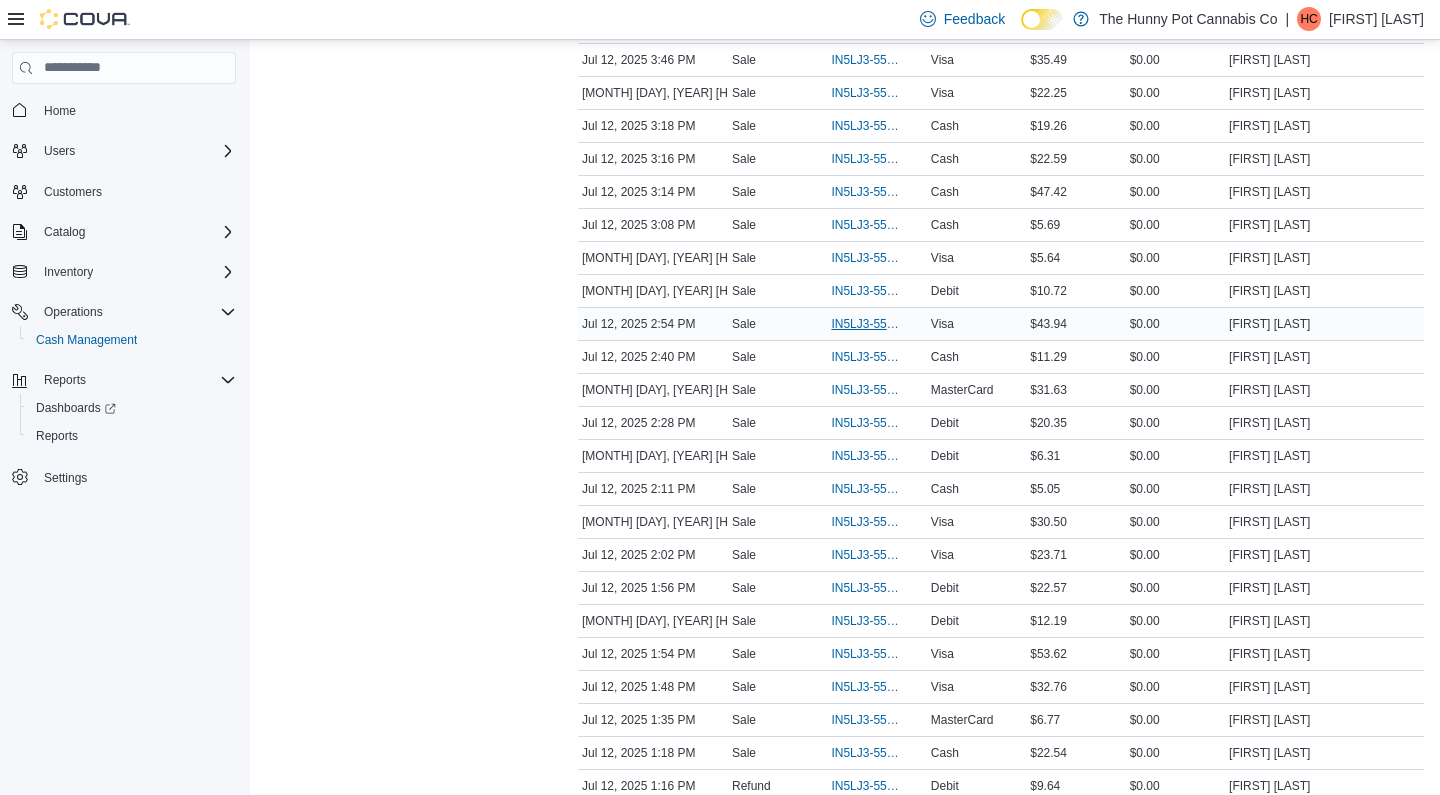 click on "IN5LJ3-5566995" at bounding box center (866, 324) 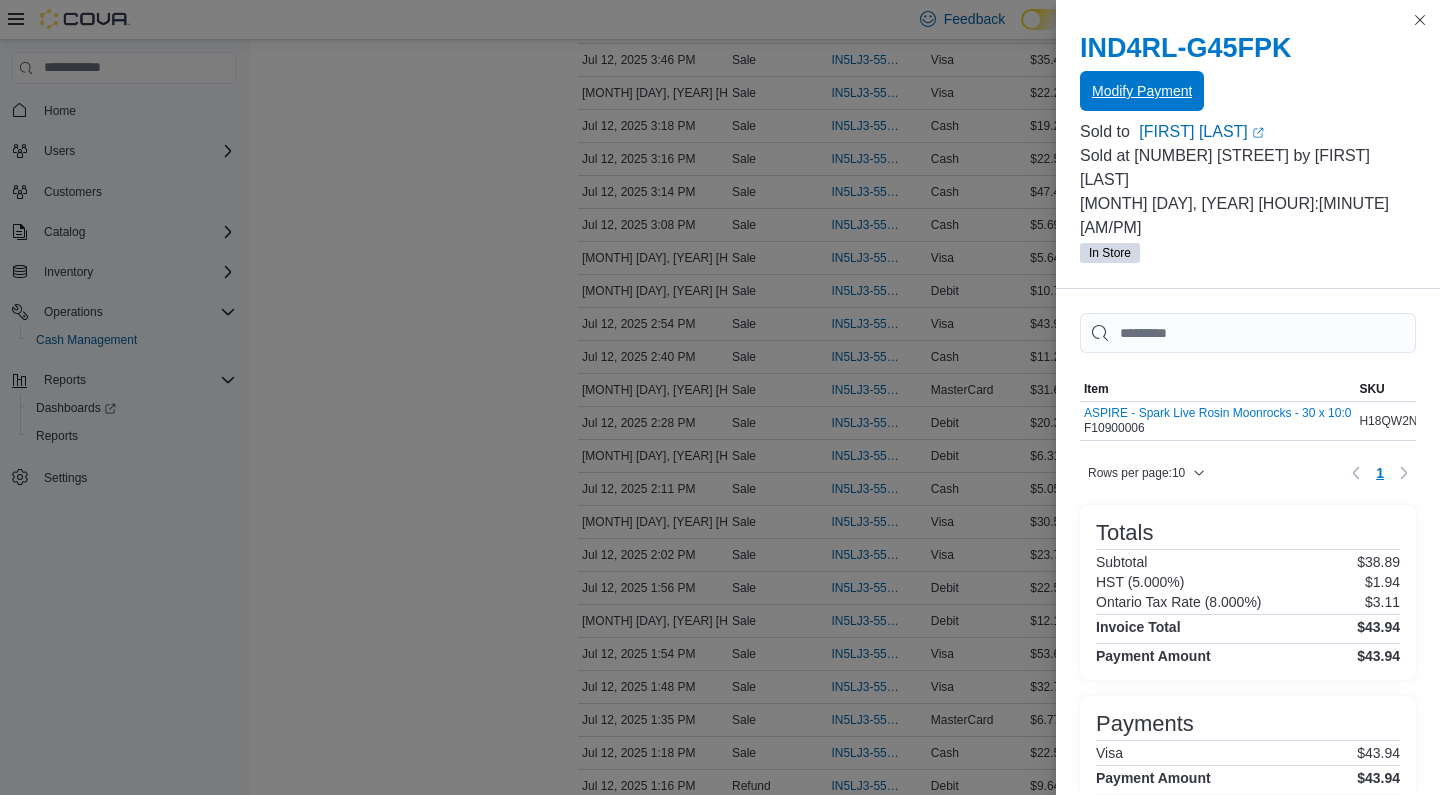 click on "Modify Payment" at bounding box center (1142, 91) 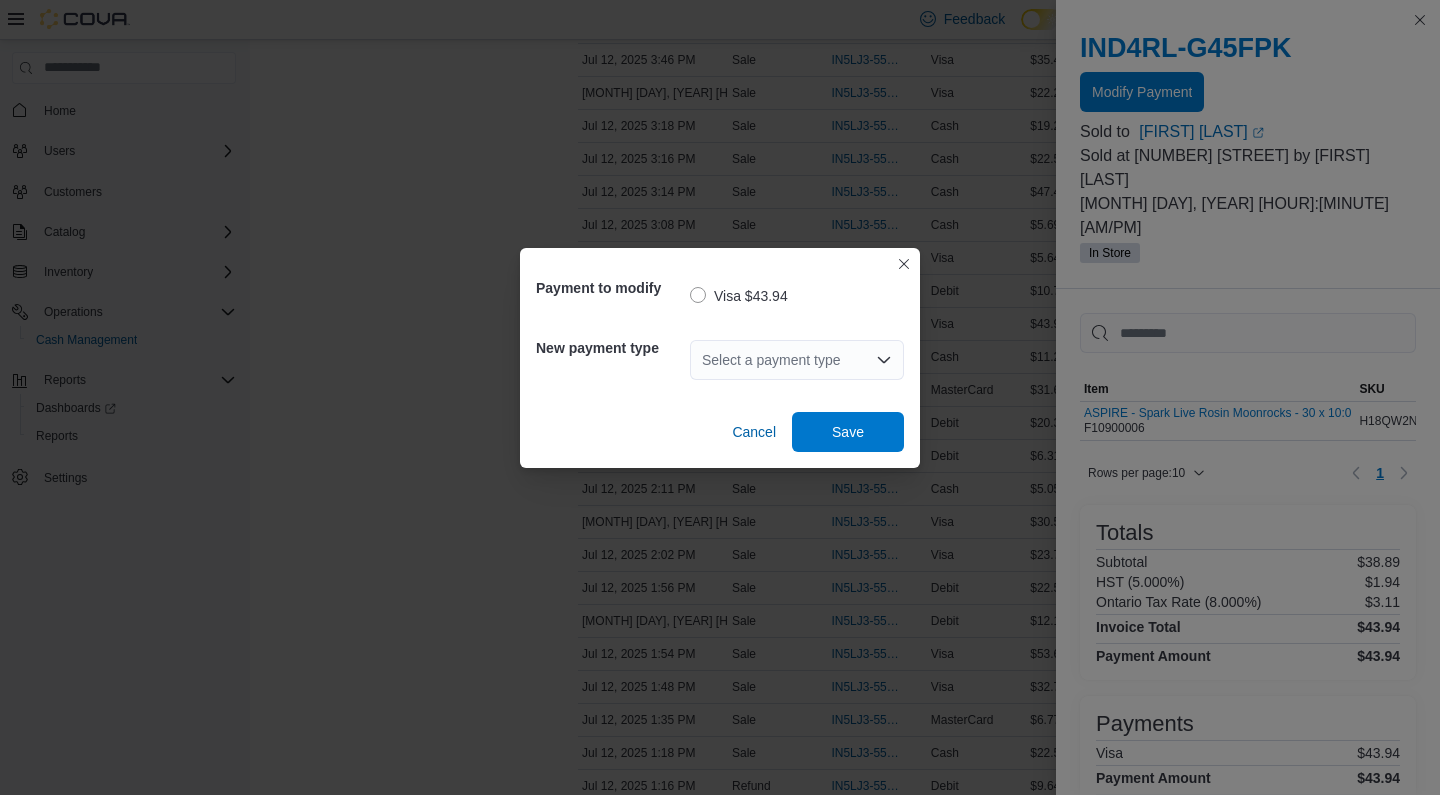 click on "Select a payment type" at bounding box center [797, 360] 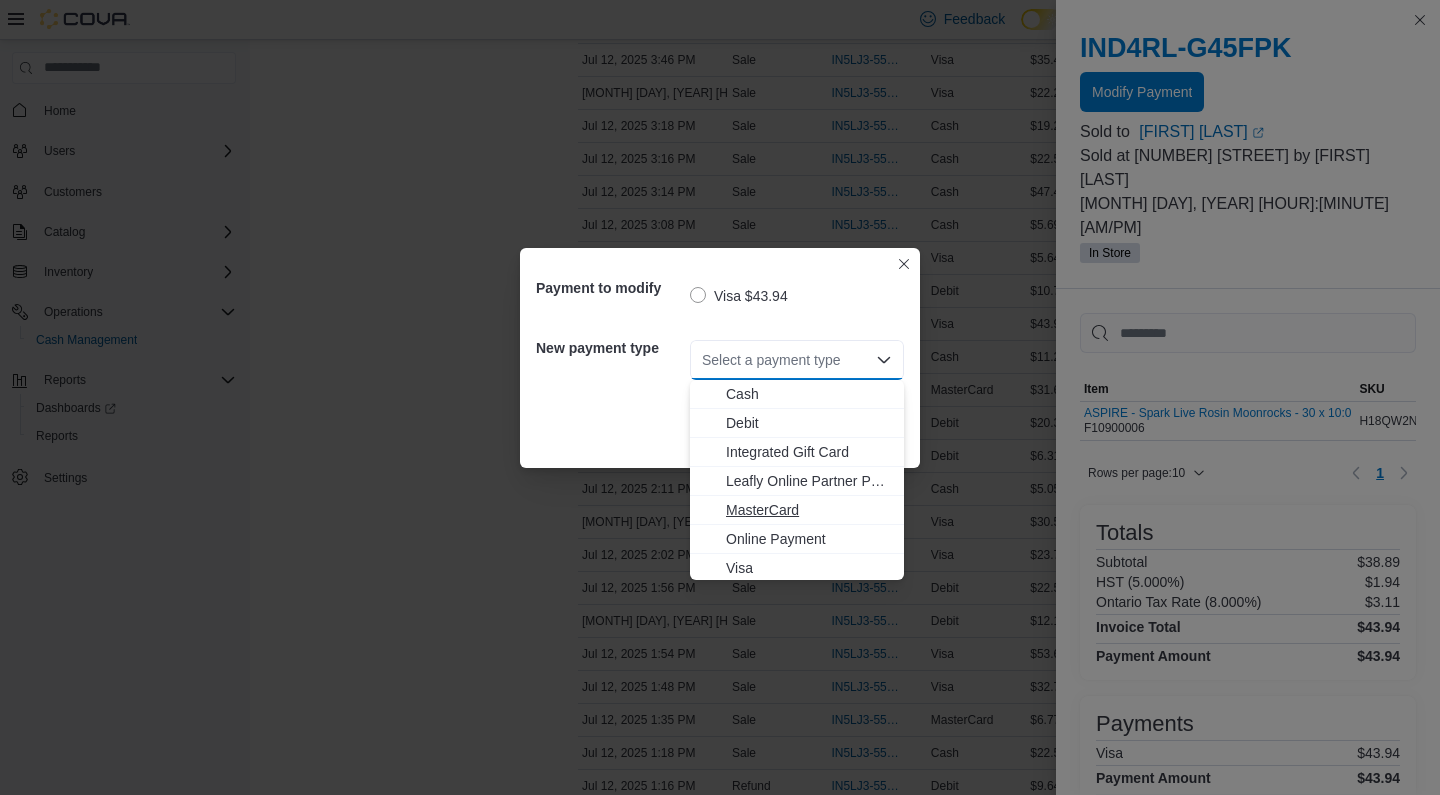 click on "MasterCard" at bounding box center [809, 510] 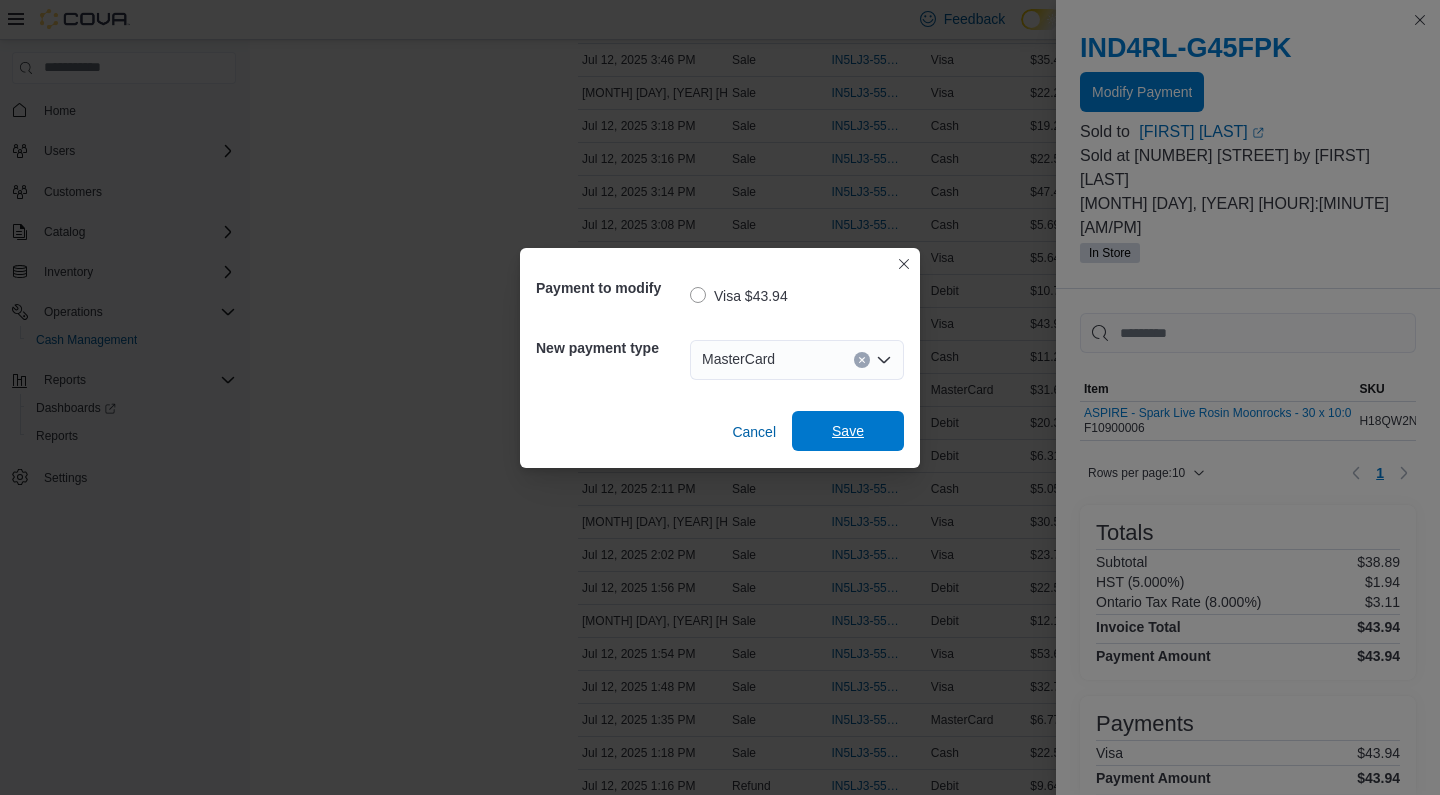 click on "Save" at bounding box center [848, 431] 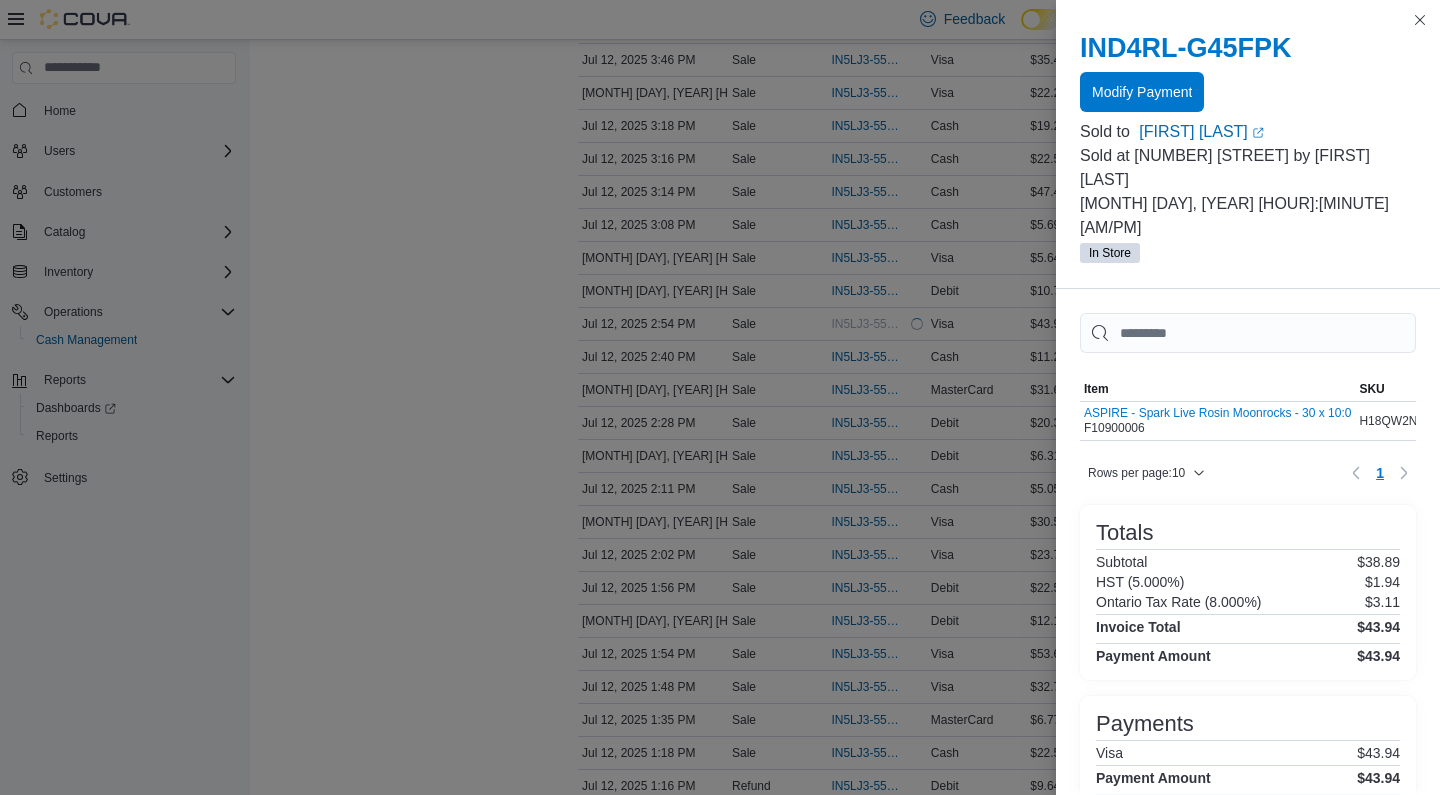 scroll, scrollTop: 0, scrollLeft: 0, axis: both 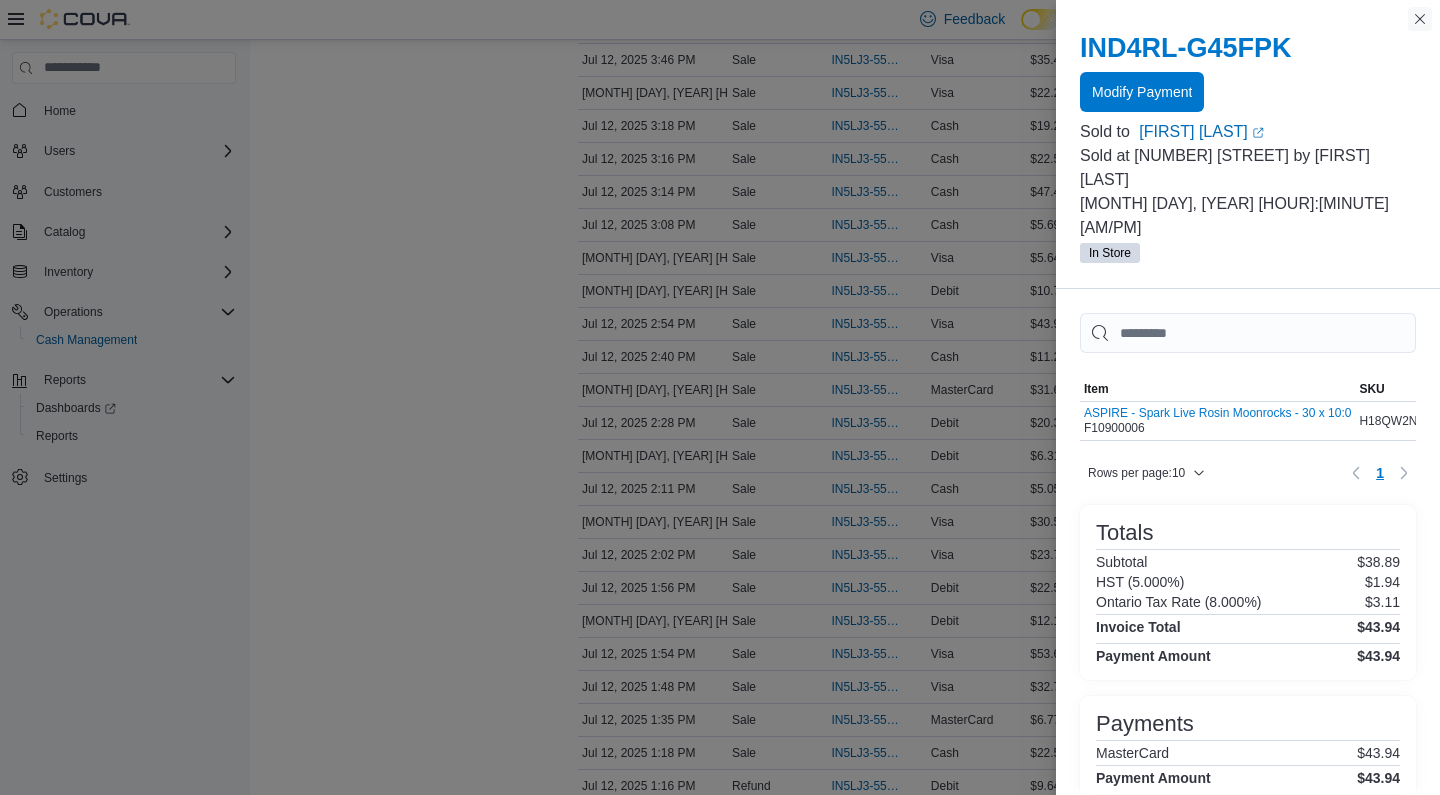 click at bounding box center [1420, 19] 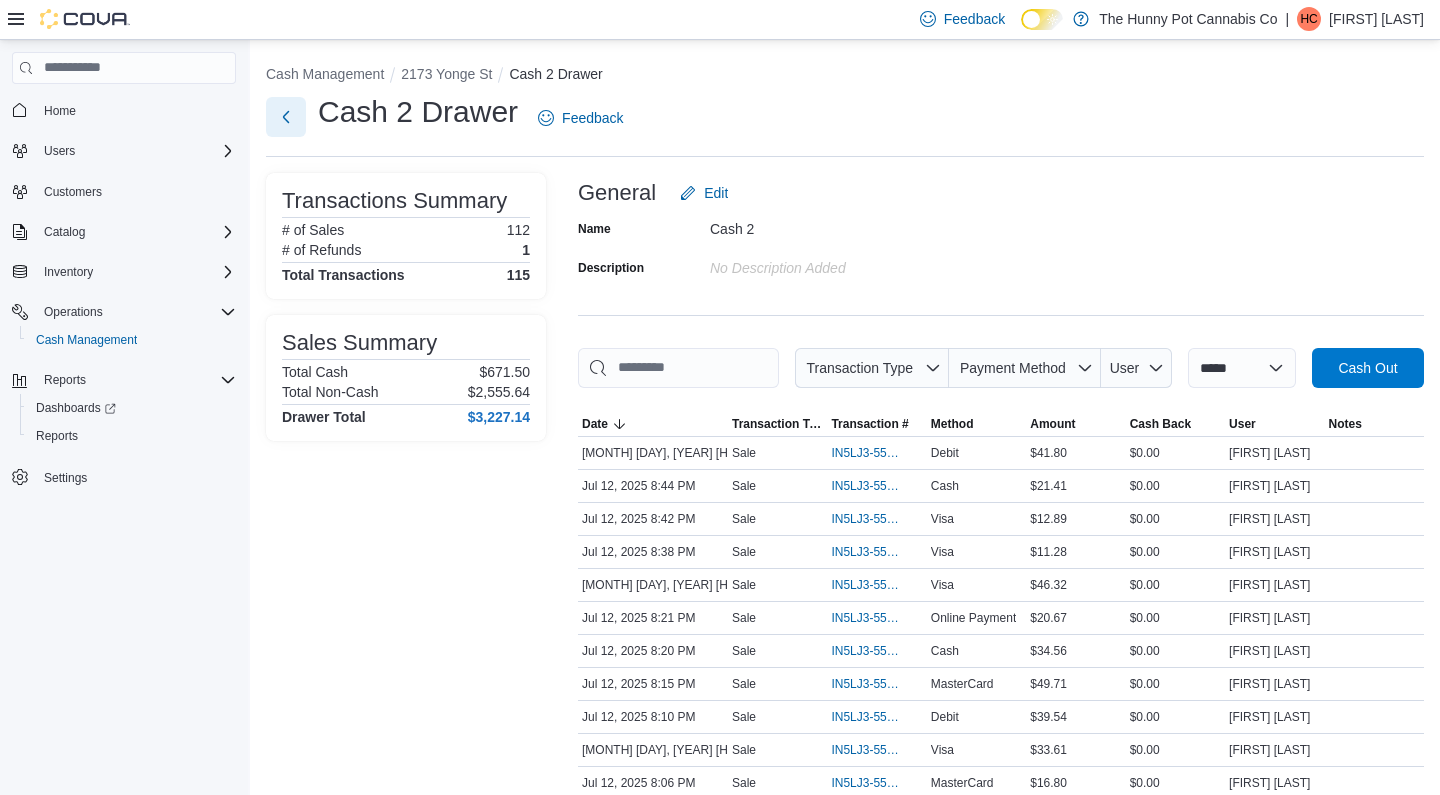 scroll, scrollTop: 0, scrollLeft: 0, axis: both 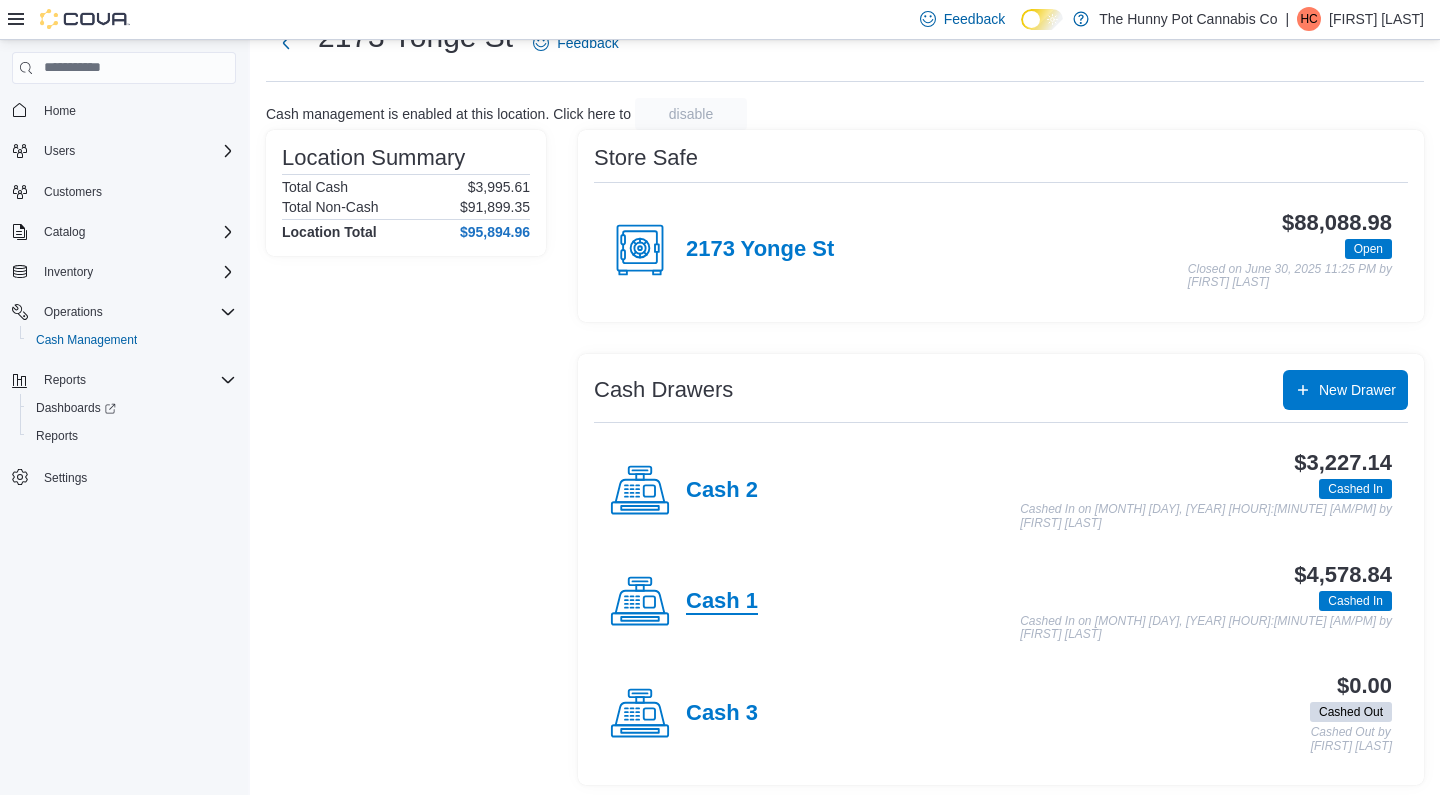 click on "Cash 1" at bounding box center [722, 602] 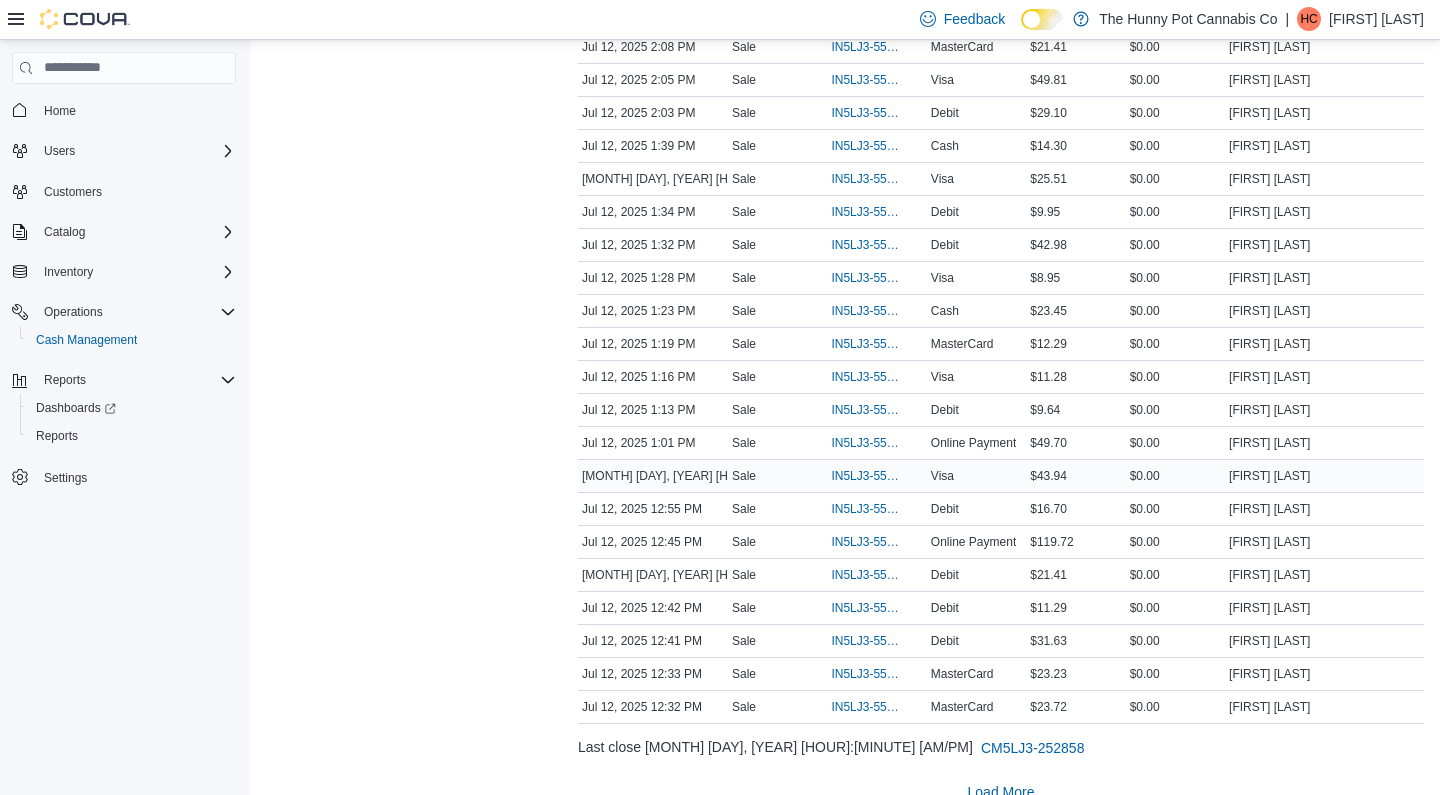 scroll, scrollTop: 3026, scrollLeft: 0, axis: vertical 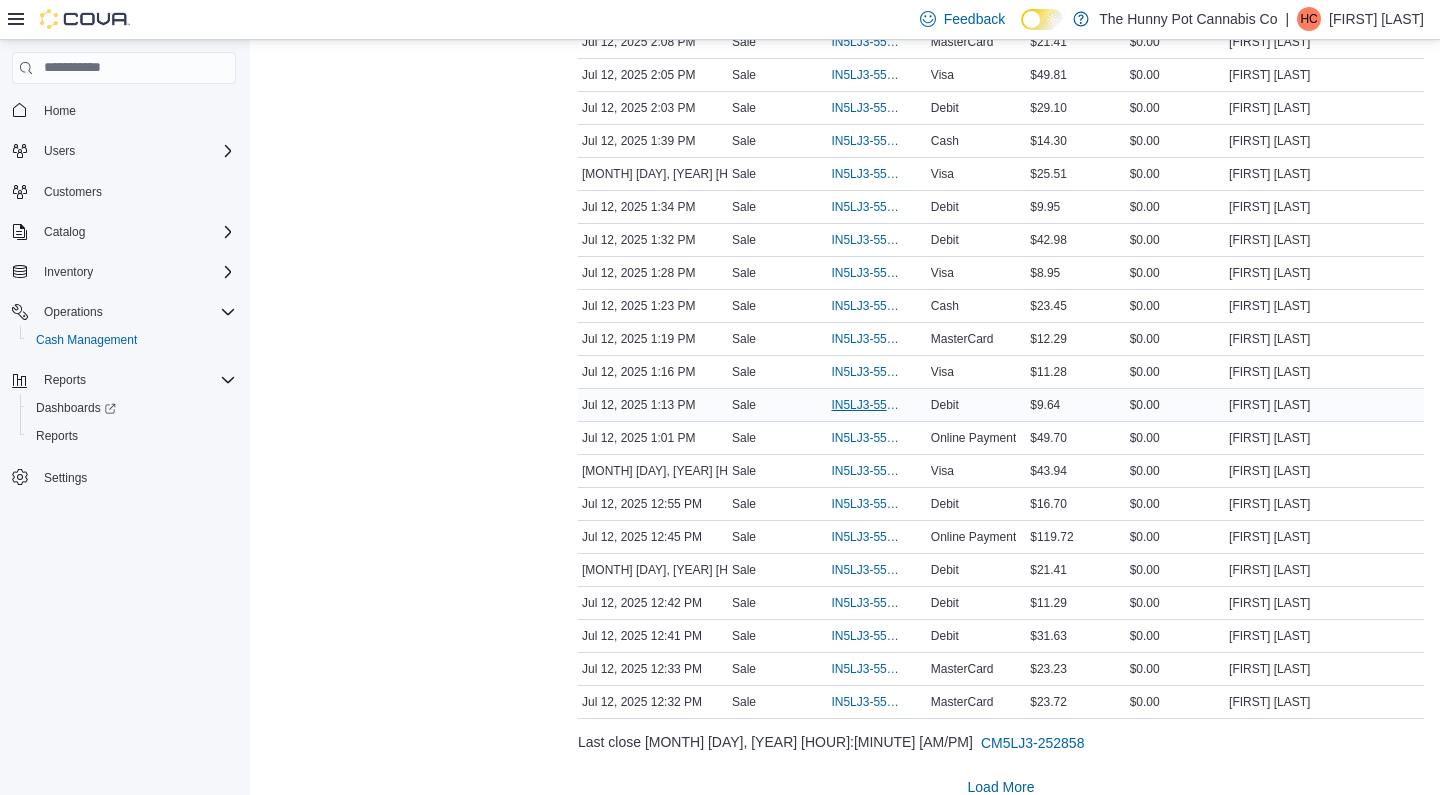 click on "IN5LJ3-5566204" at bounding box center [866, 405] 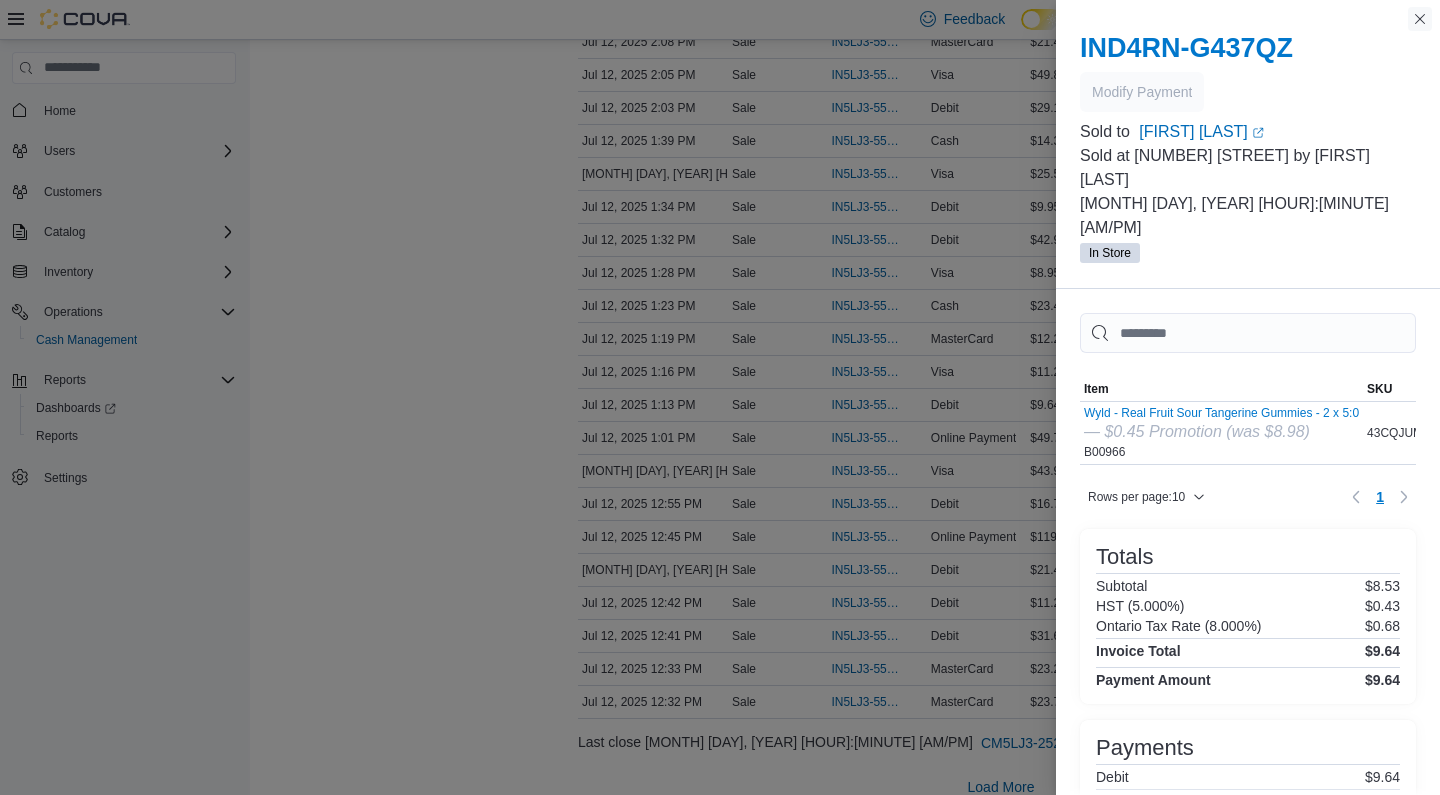 click at bounding box center (1420, 19) 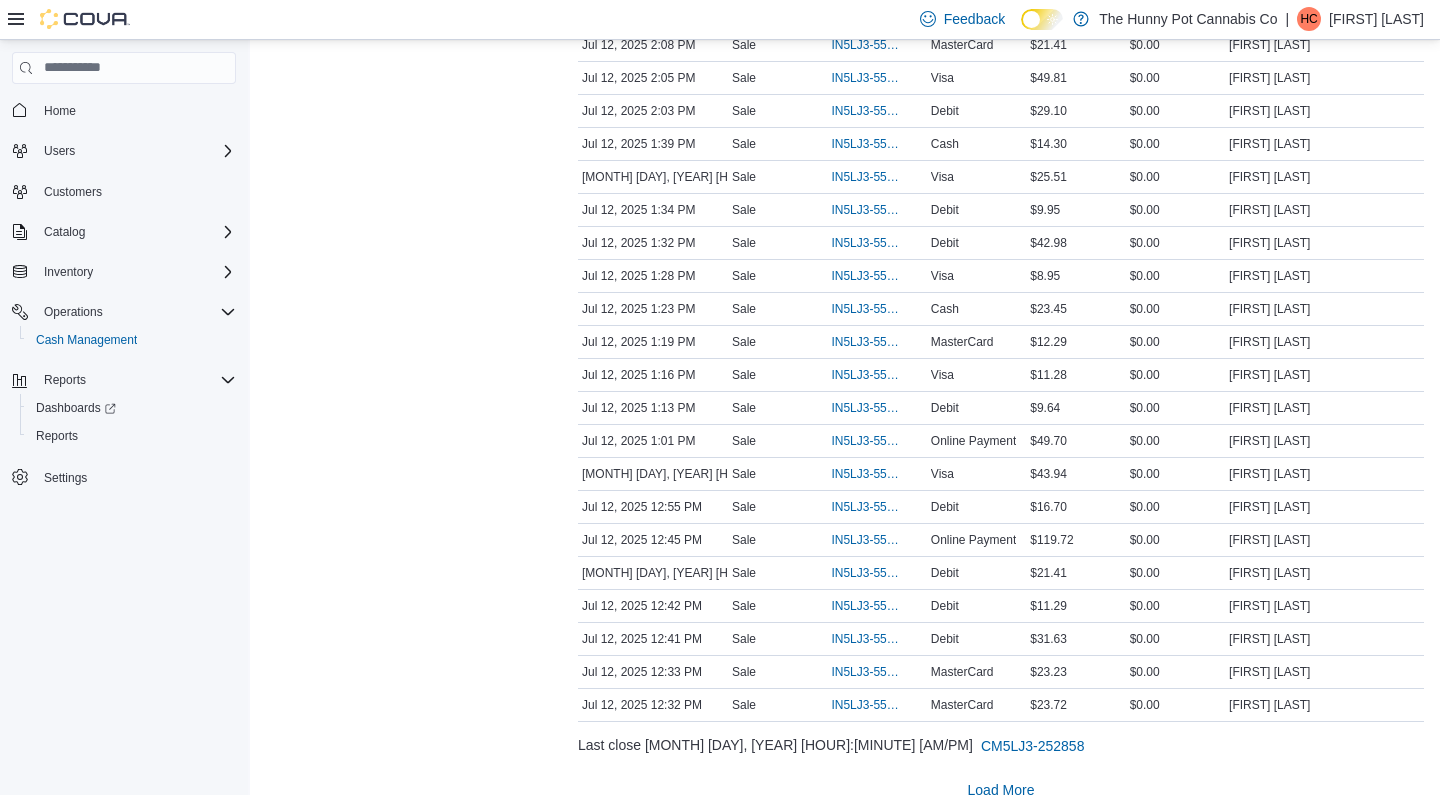 scroll, scrollTop: 3010, scrollLeft: 0, axis: vertical 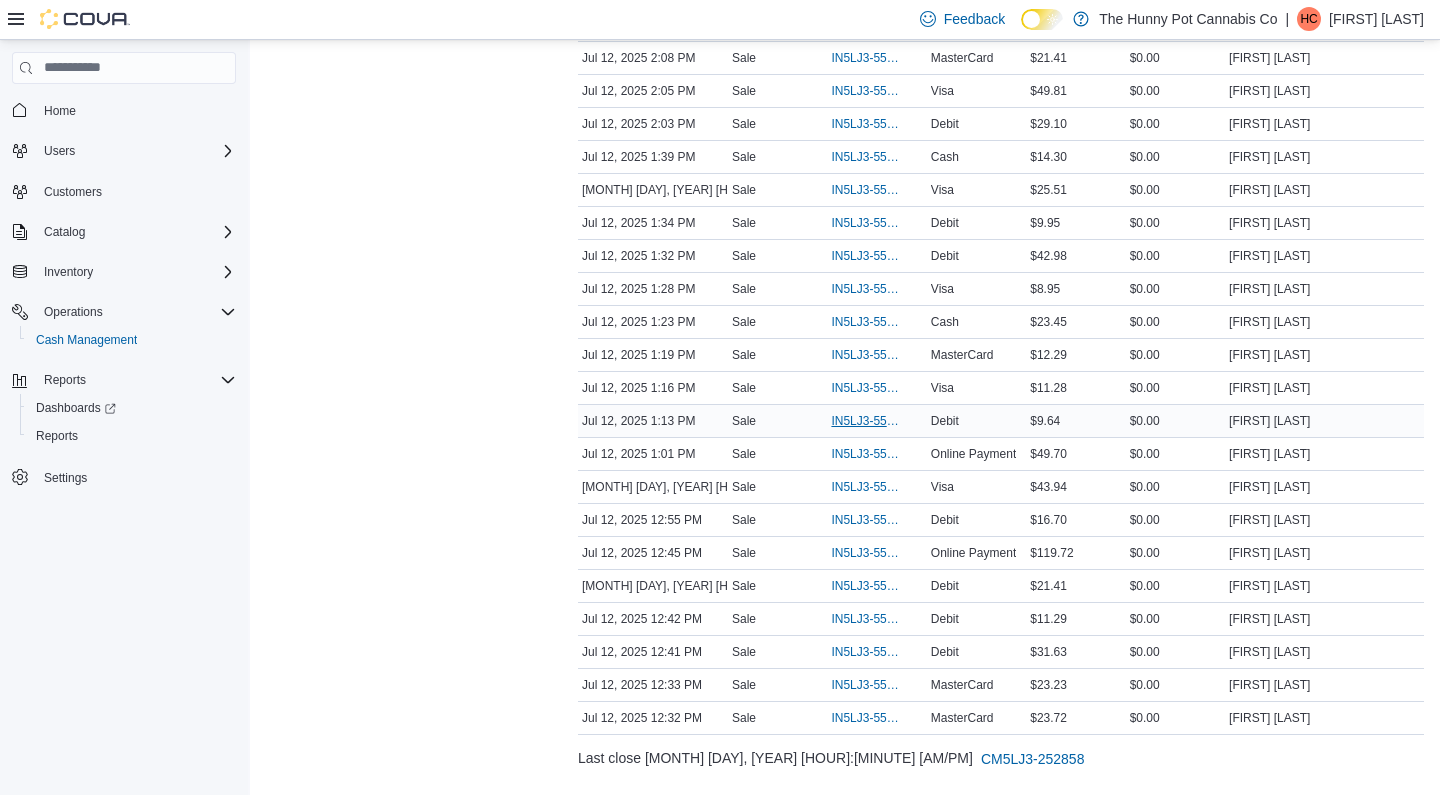 click on "IN5LJ3-5566204" at bounding box center (866, 421) 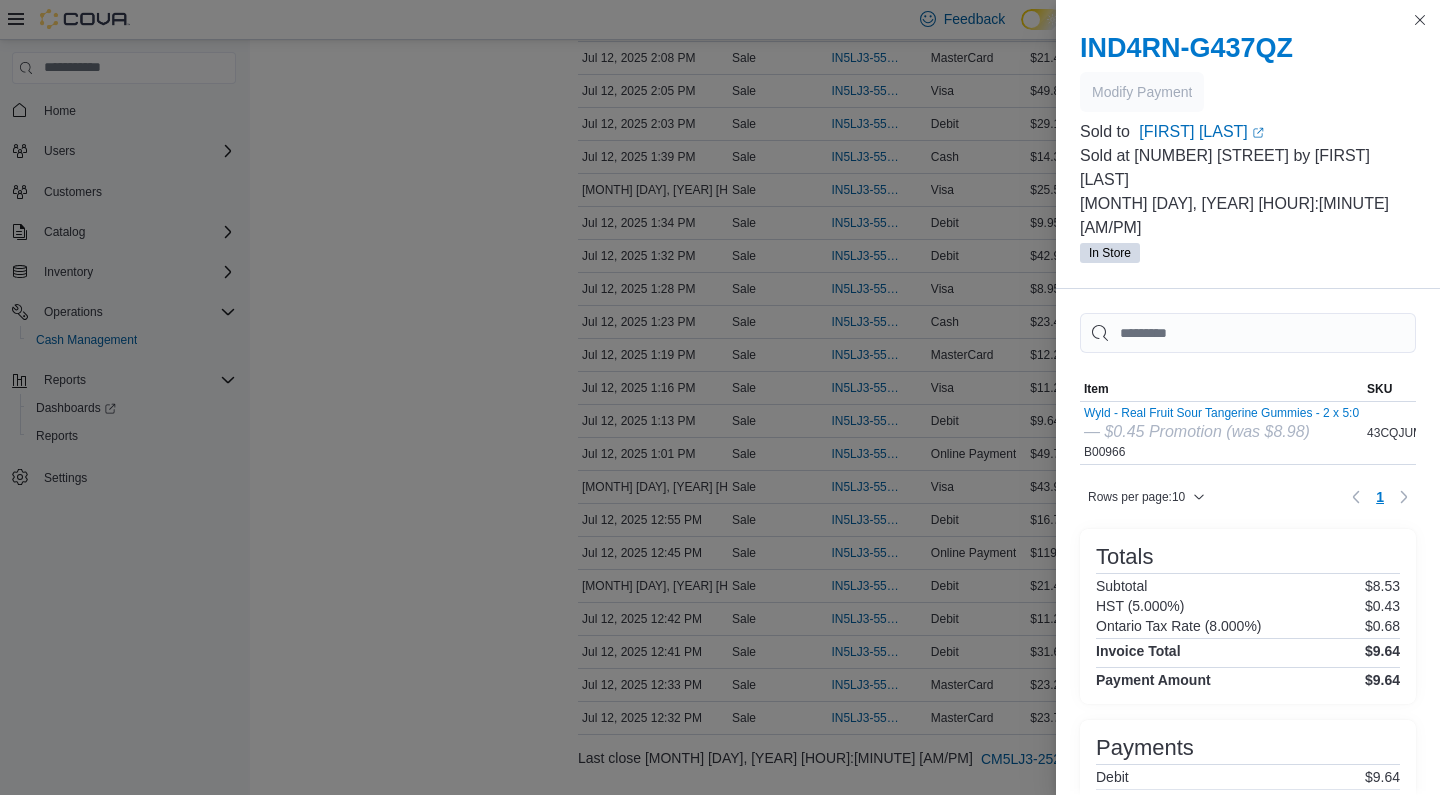 click on "Modify Payment" at bounding box center [1248, 92] 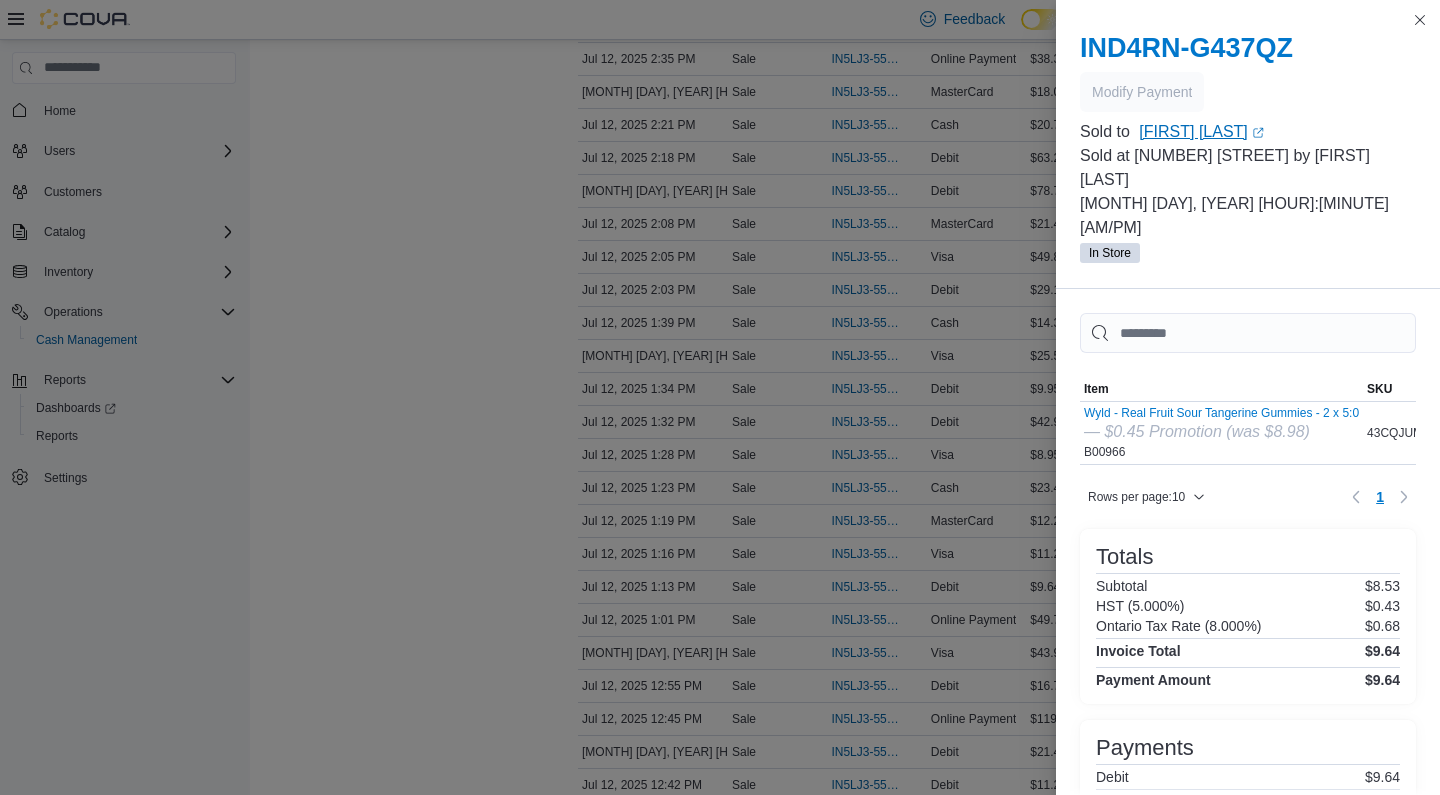 scroll, scrollTop: 2808, scrollLeft: 0, axis: vertical 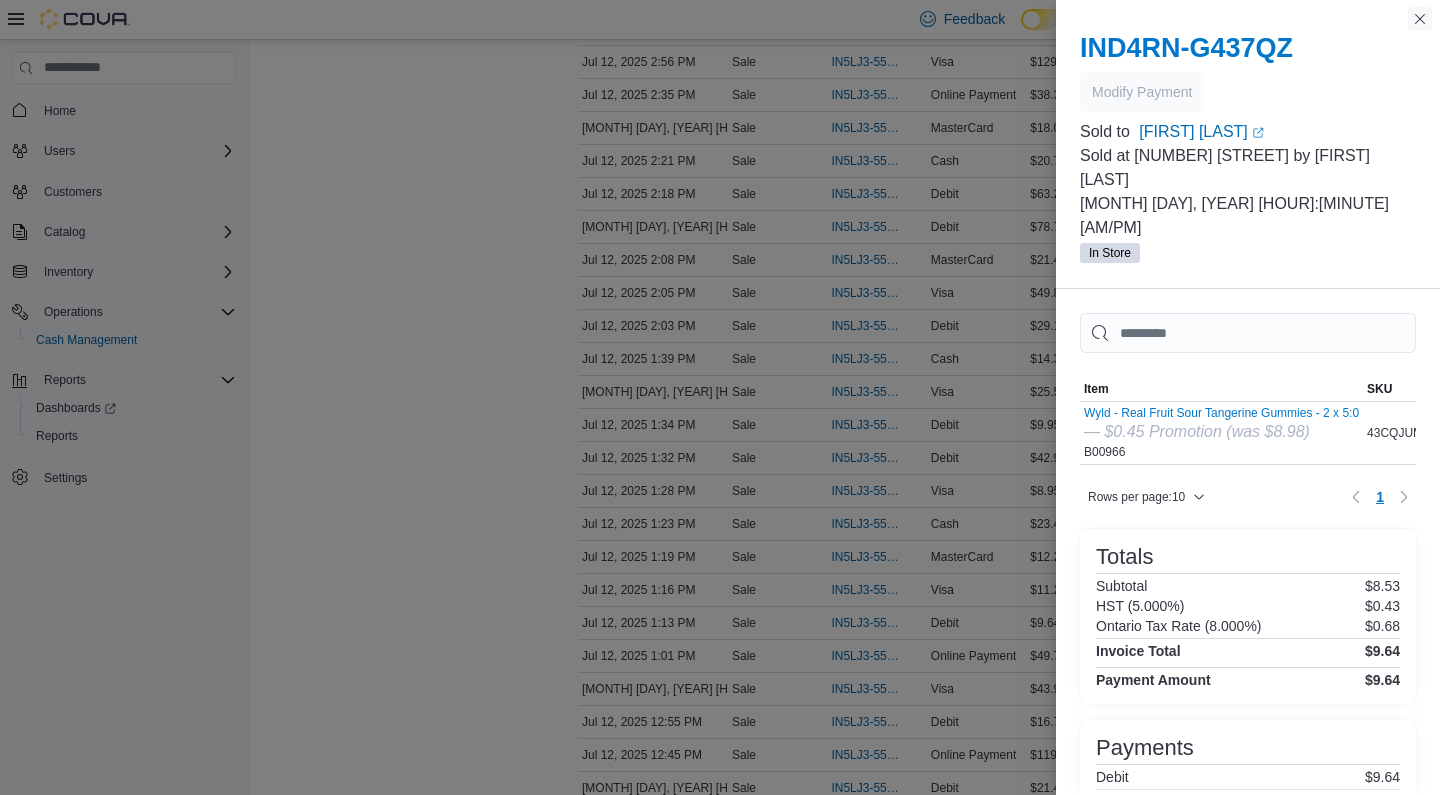 click at bounding box center [1420, 19] 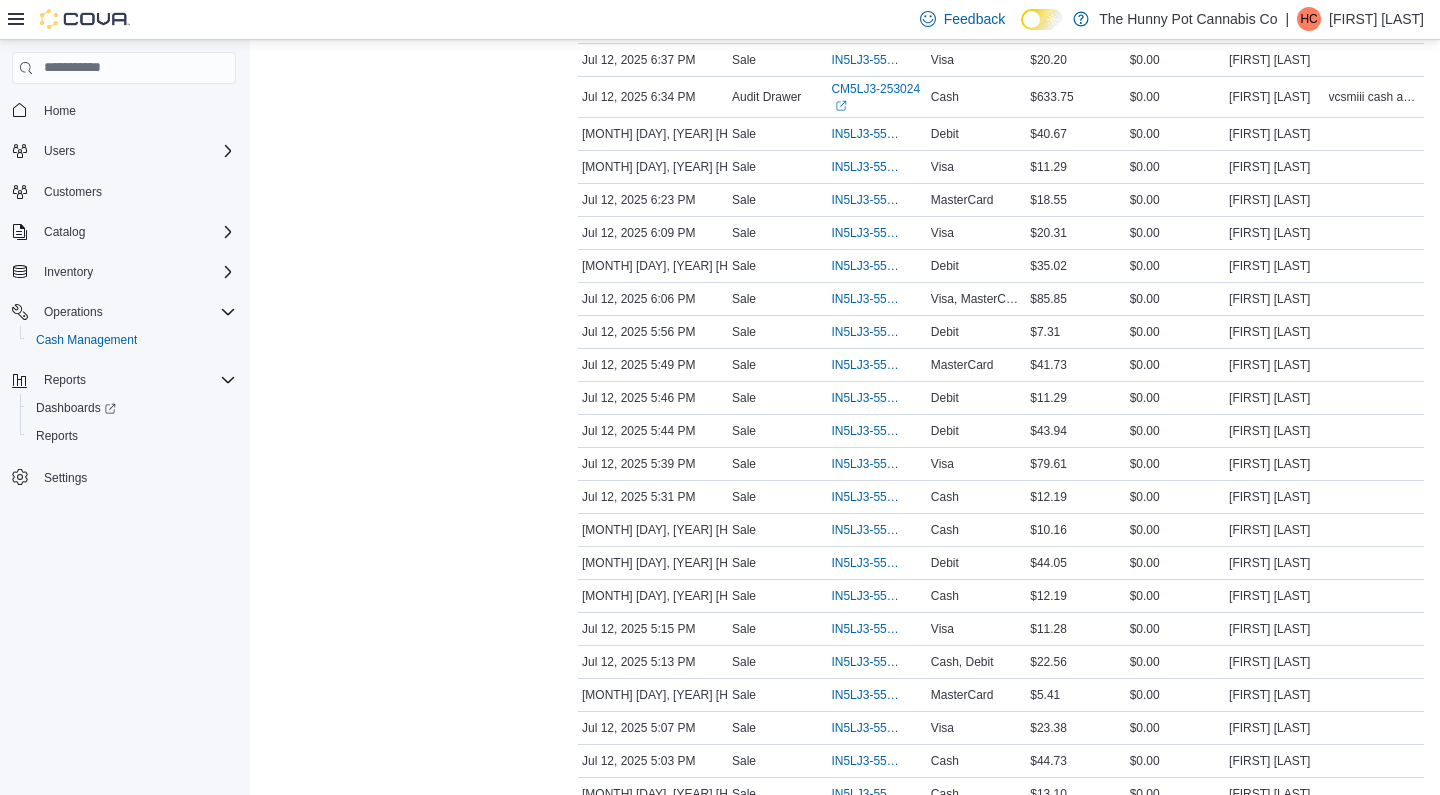 scroll, scrollTop: 1392, scrollLeft: 0, axis: vertical 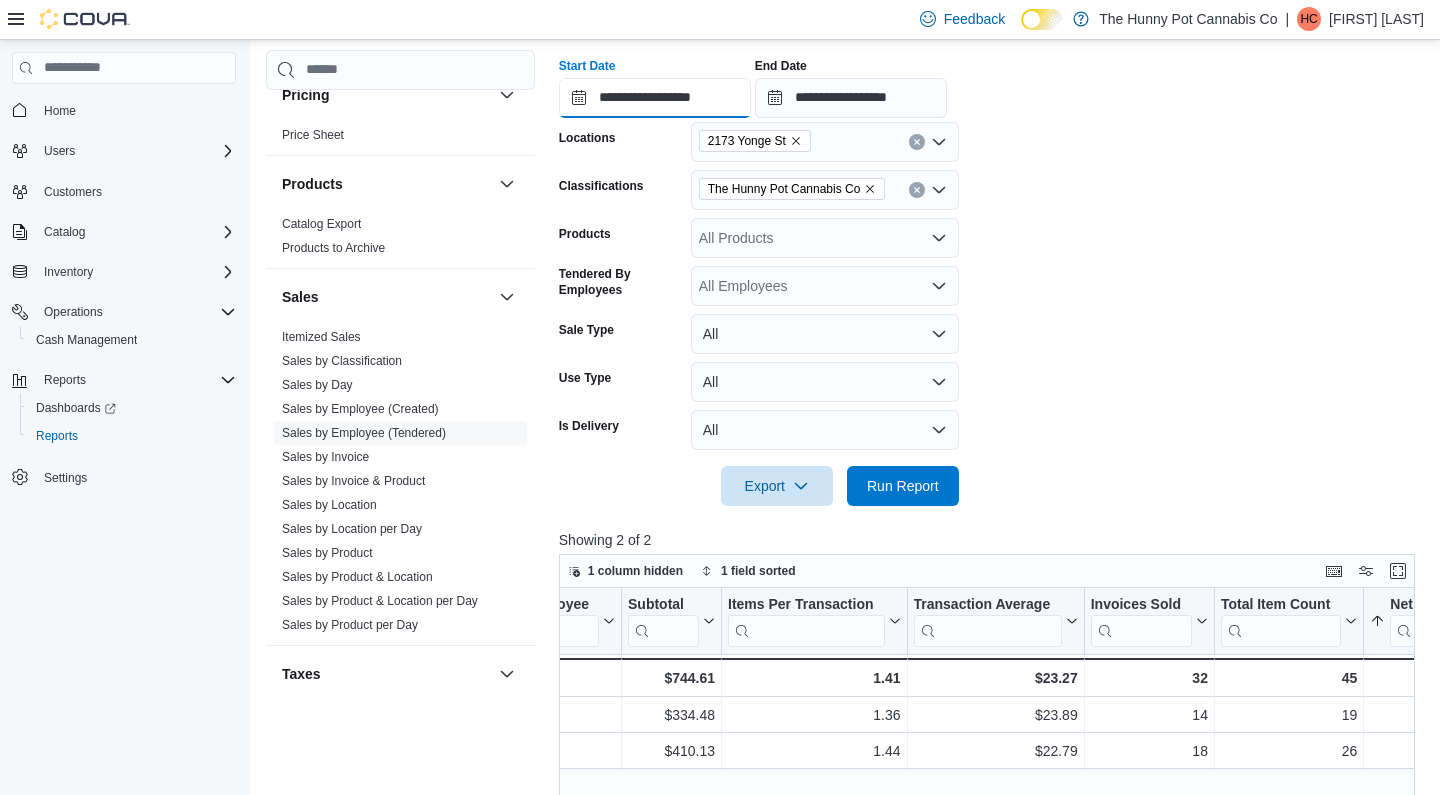 click on "**********" at bounding box center [655, 98] 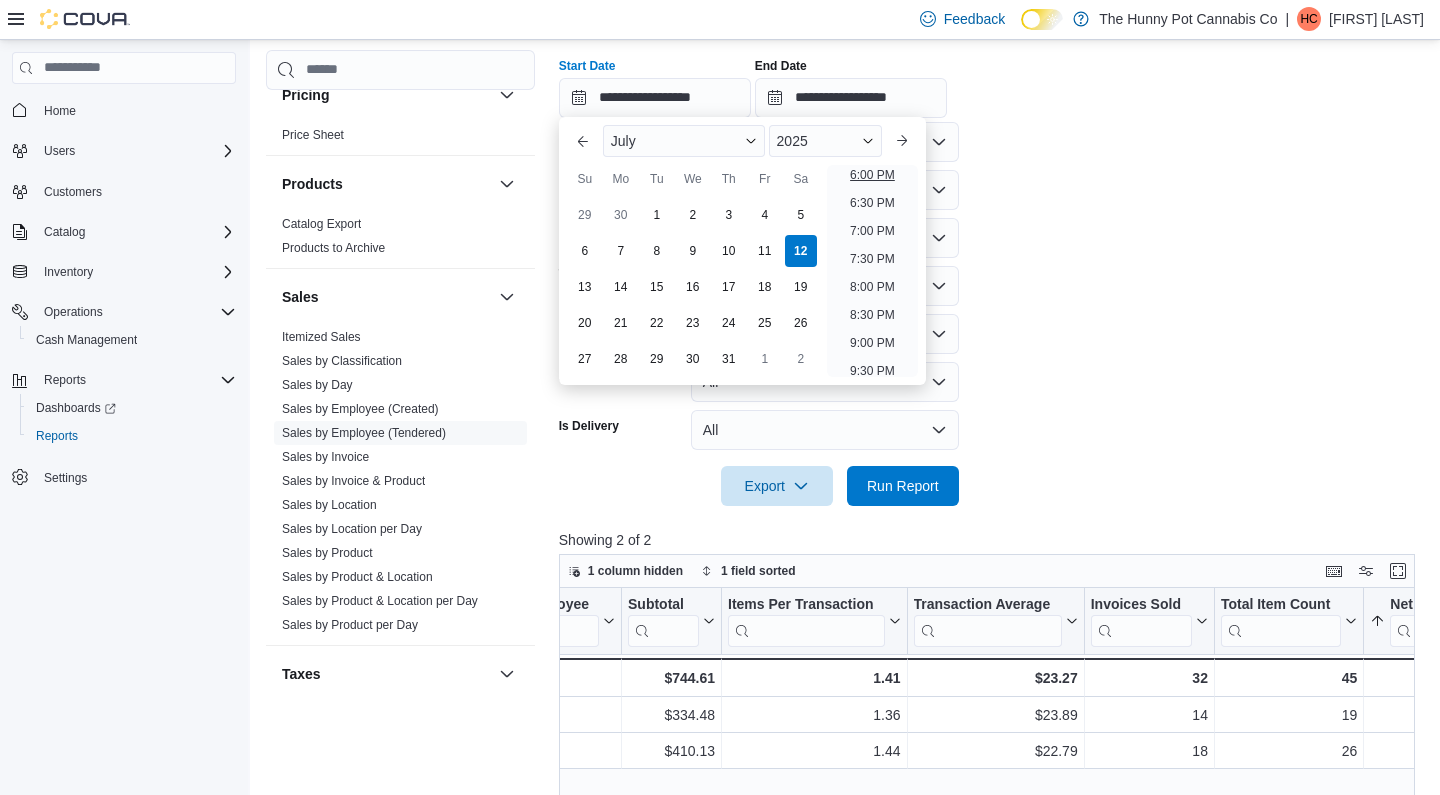 click on "6:00 PM" at bounding box center (872, 175) 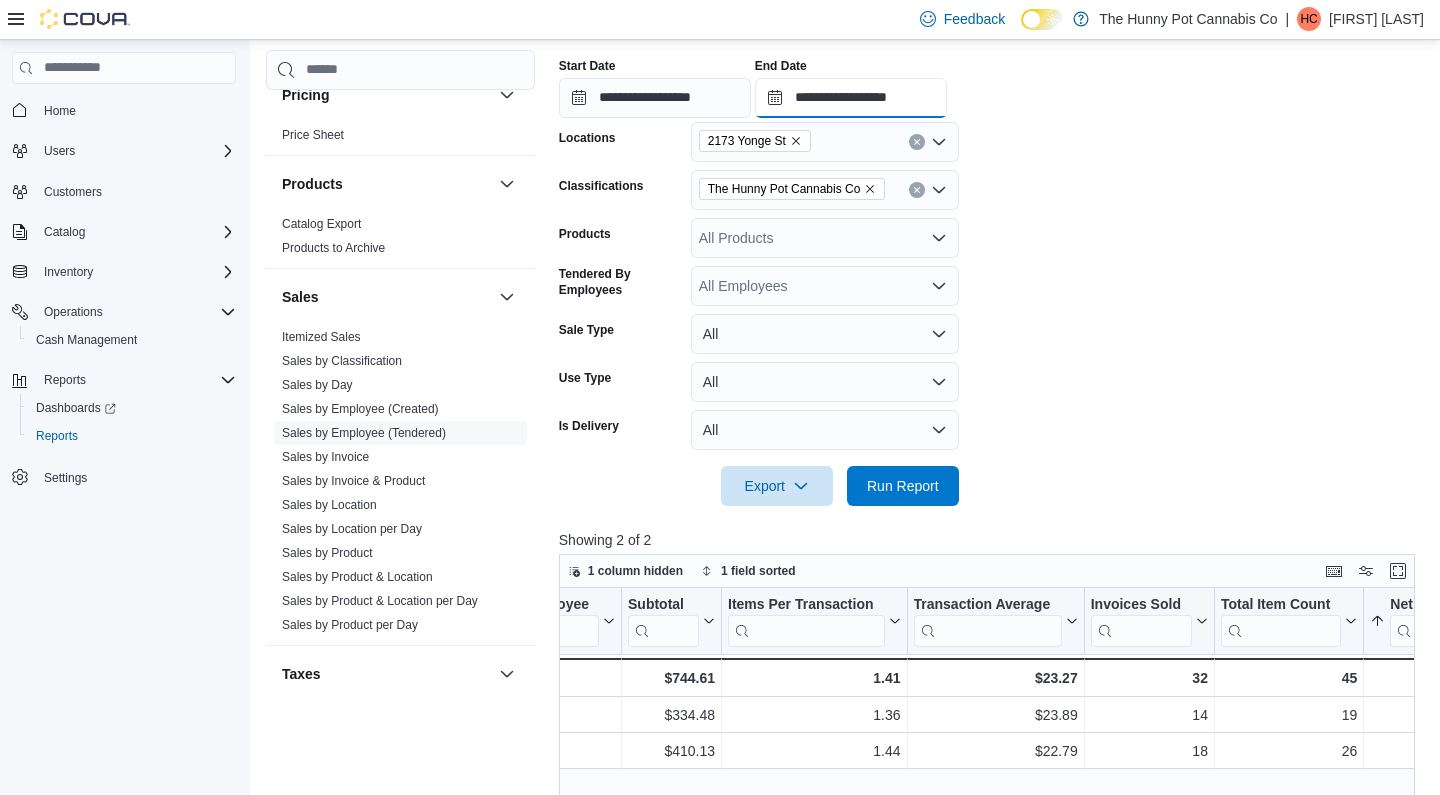 click on "**********" at bounding box center (851, 98) 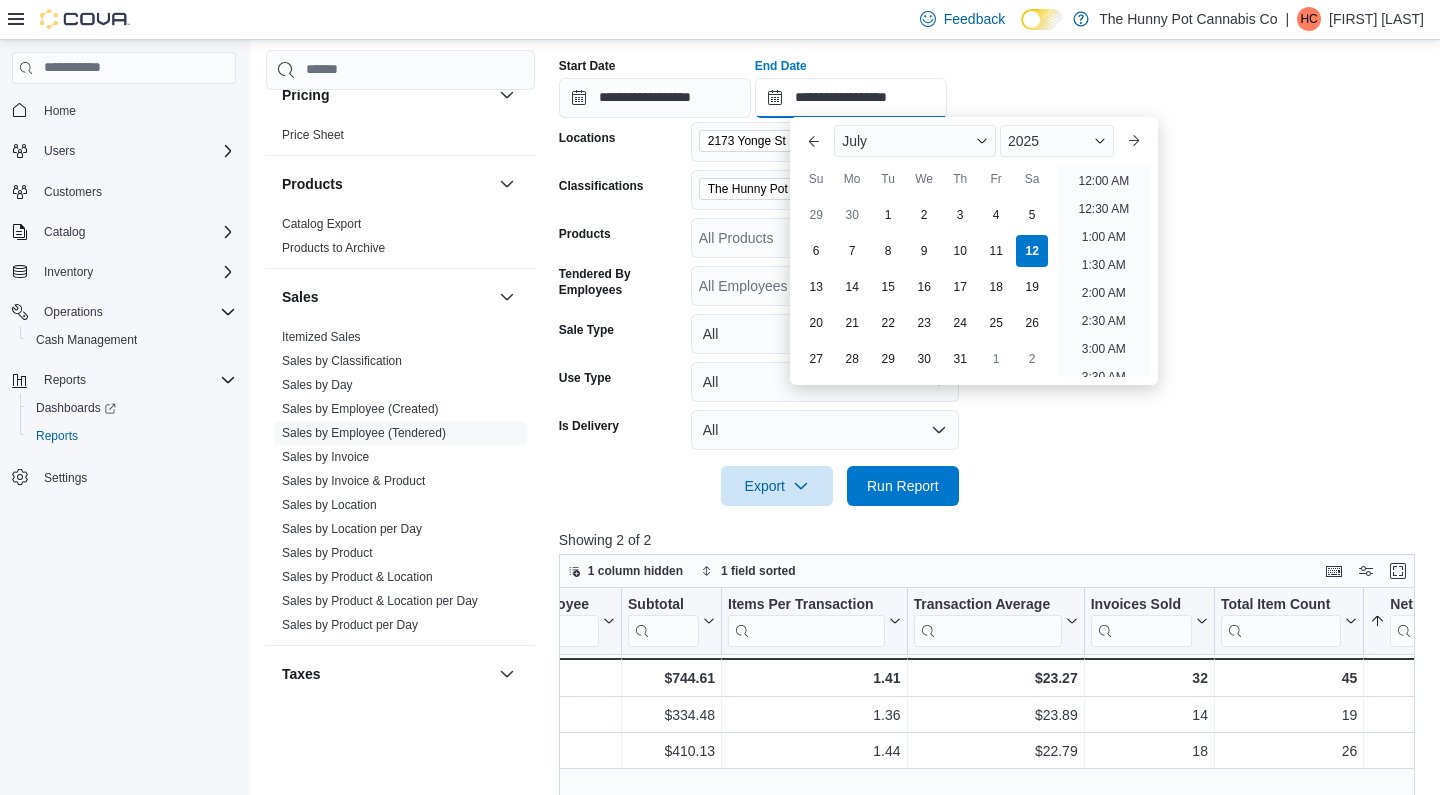 scroll, scrollTop: 1070, scrollLeft: 0, axis: vertical 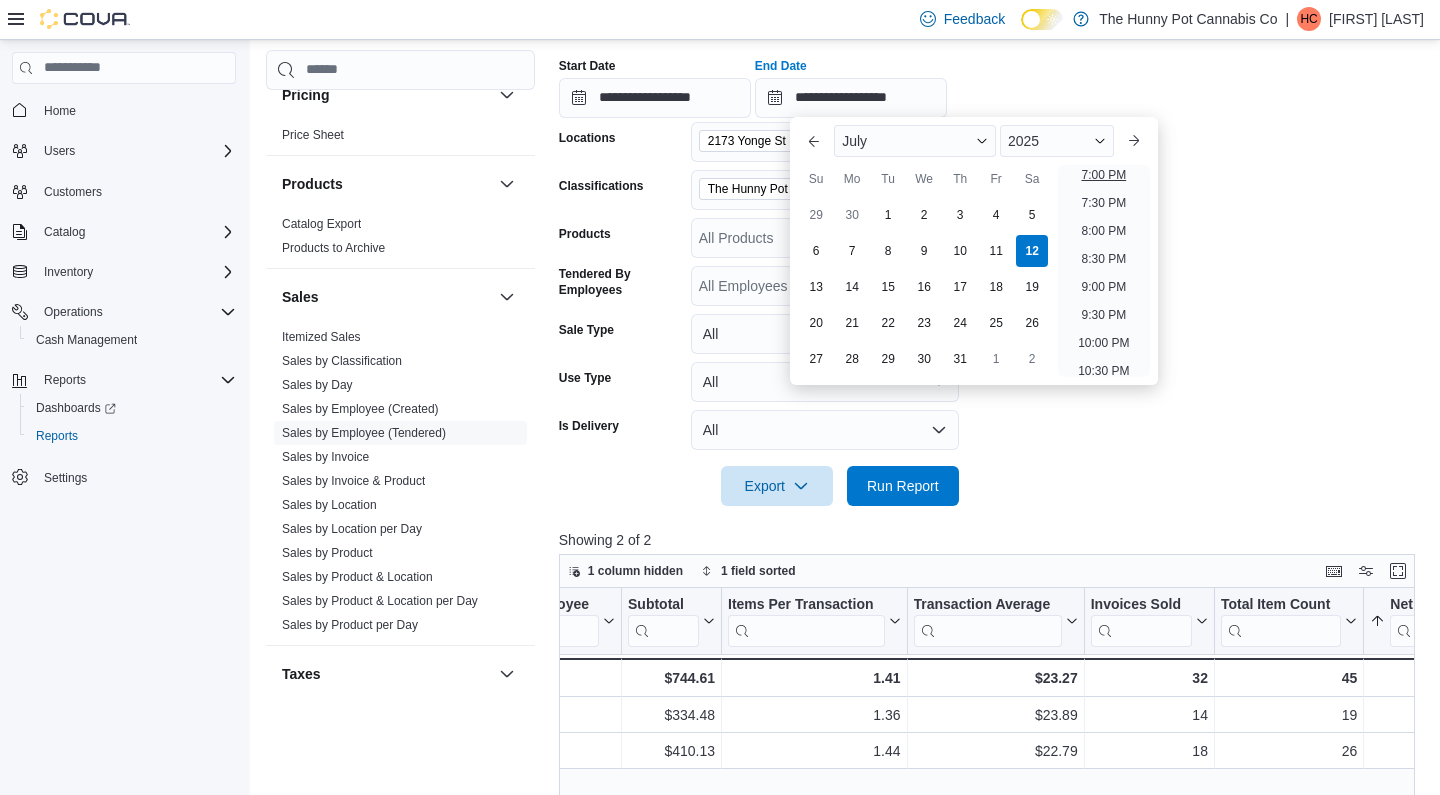 click on "7:00 PM" at bounding box center (1103, 175) 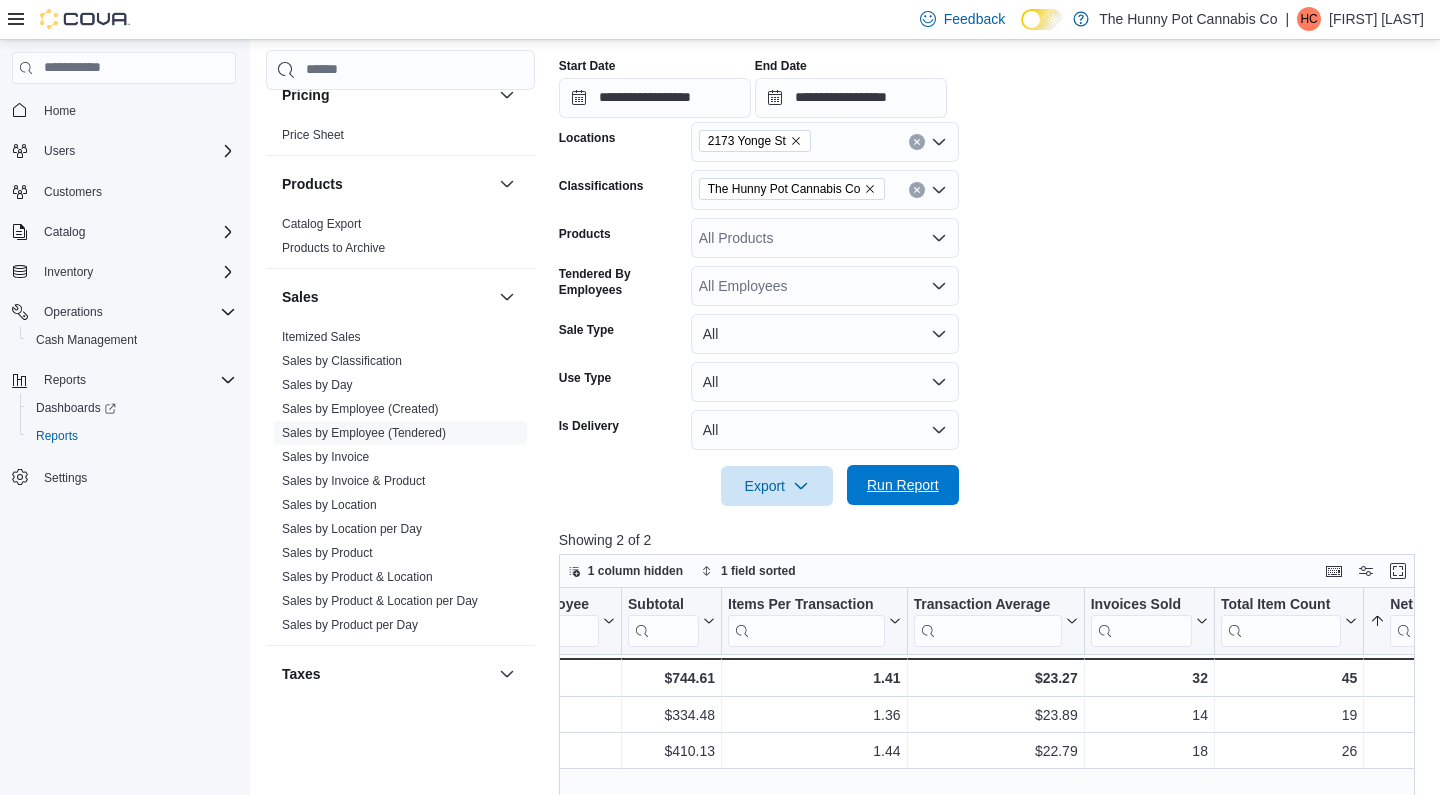 click on "Run Report" at bounding box center [903, 485] 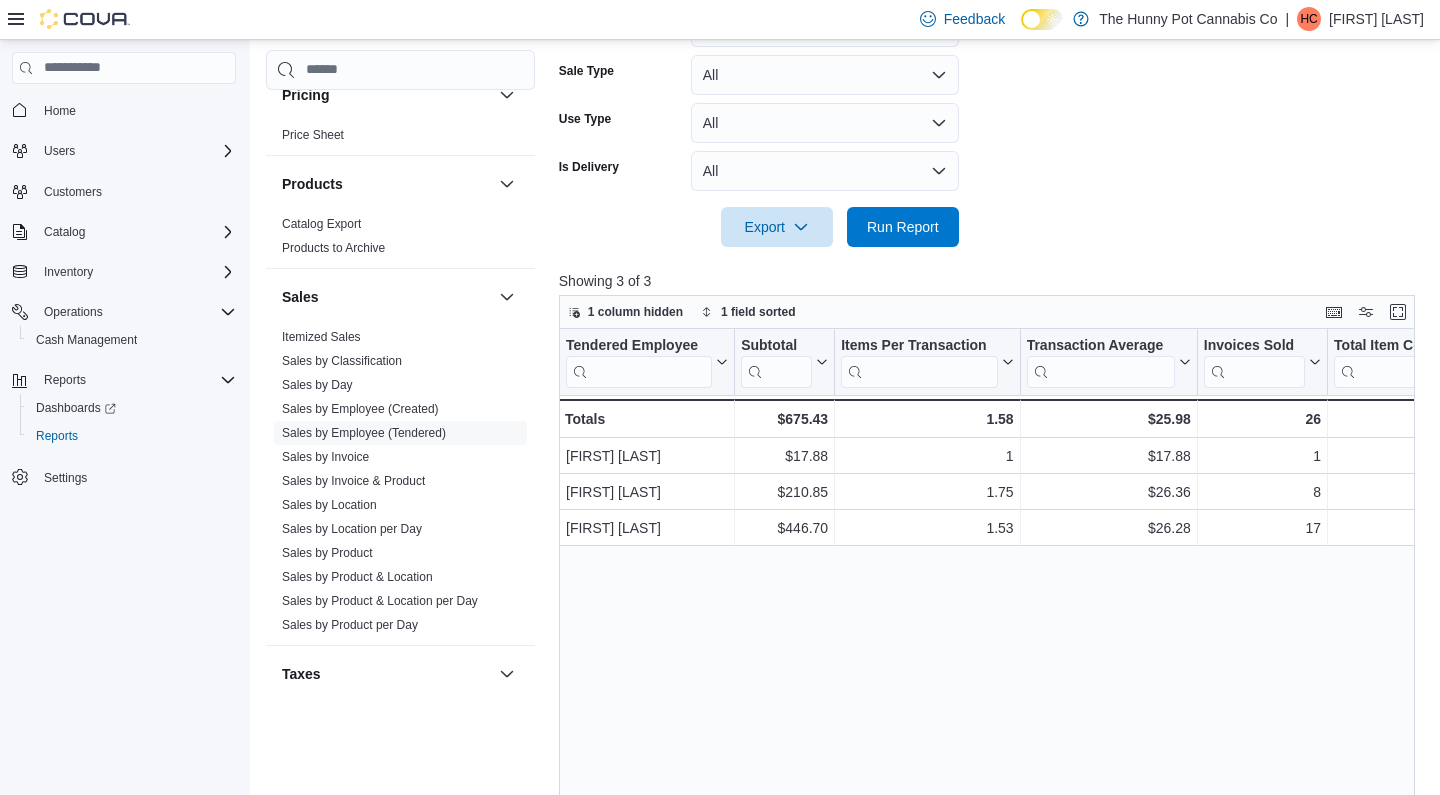 scroll, scrollTop: 677, scrollLeft: 0, axis: vertical 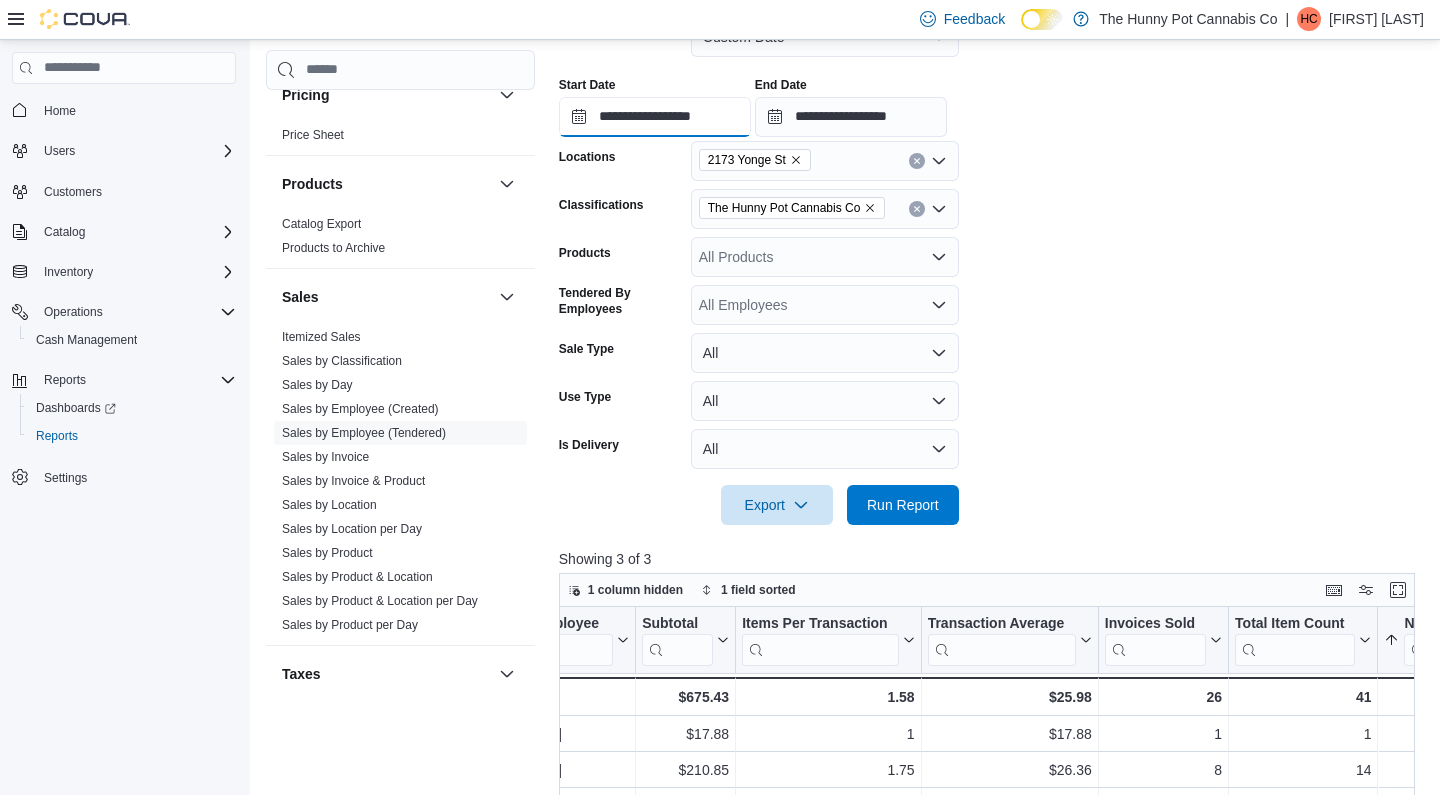 click on "**********" at bounding box center (655, 117) 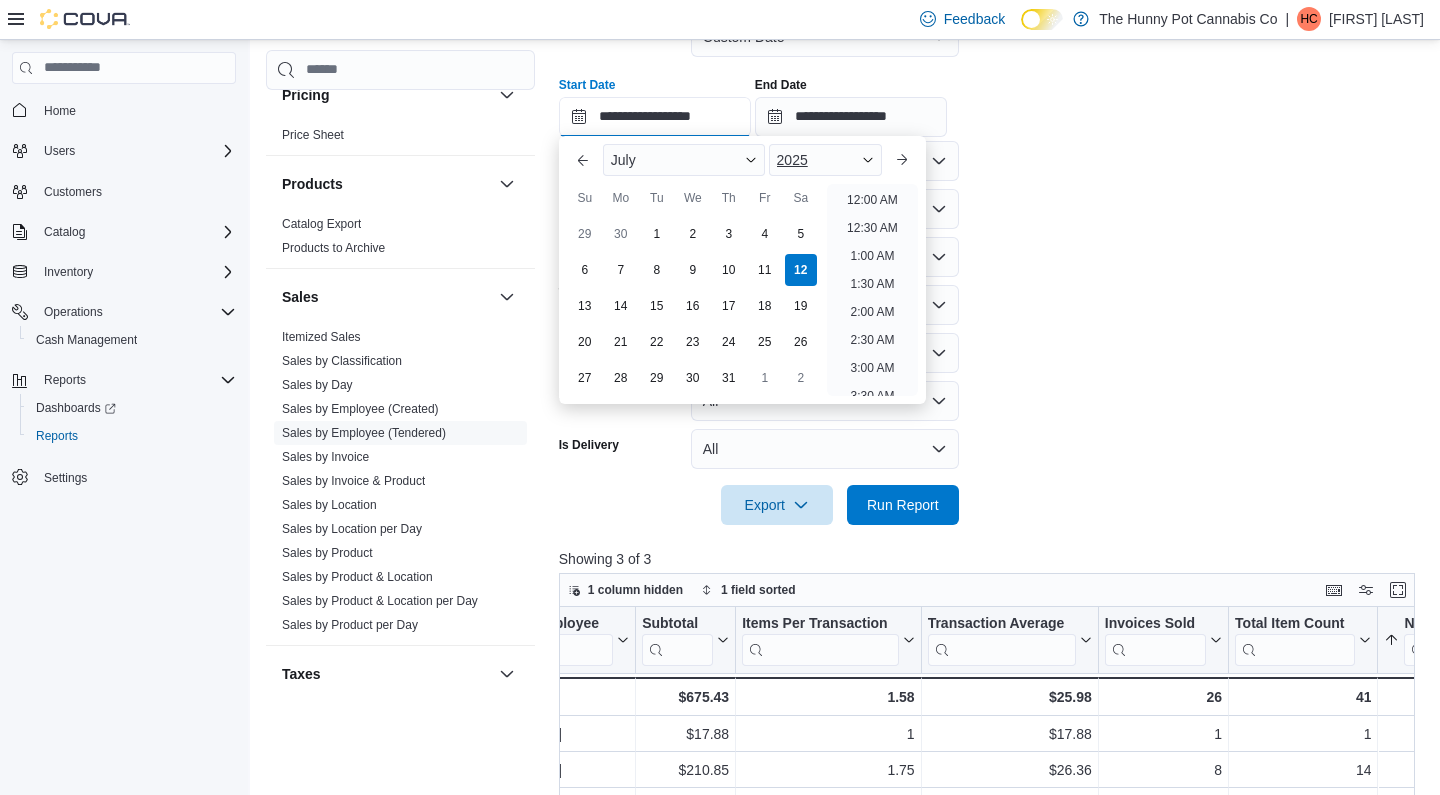 scroll, scrollTop: 1070, scrollLeft: 0, axis: vertical 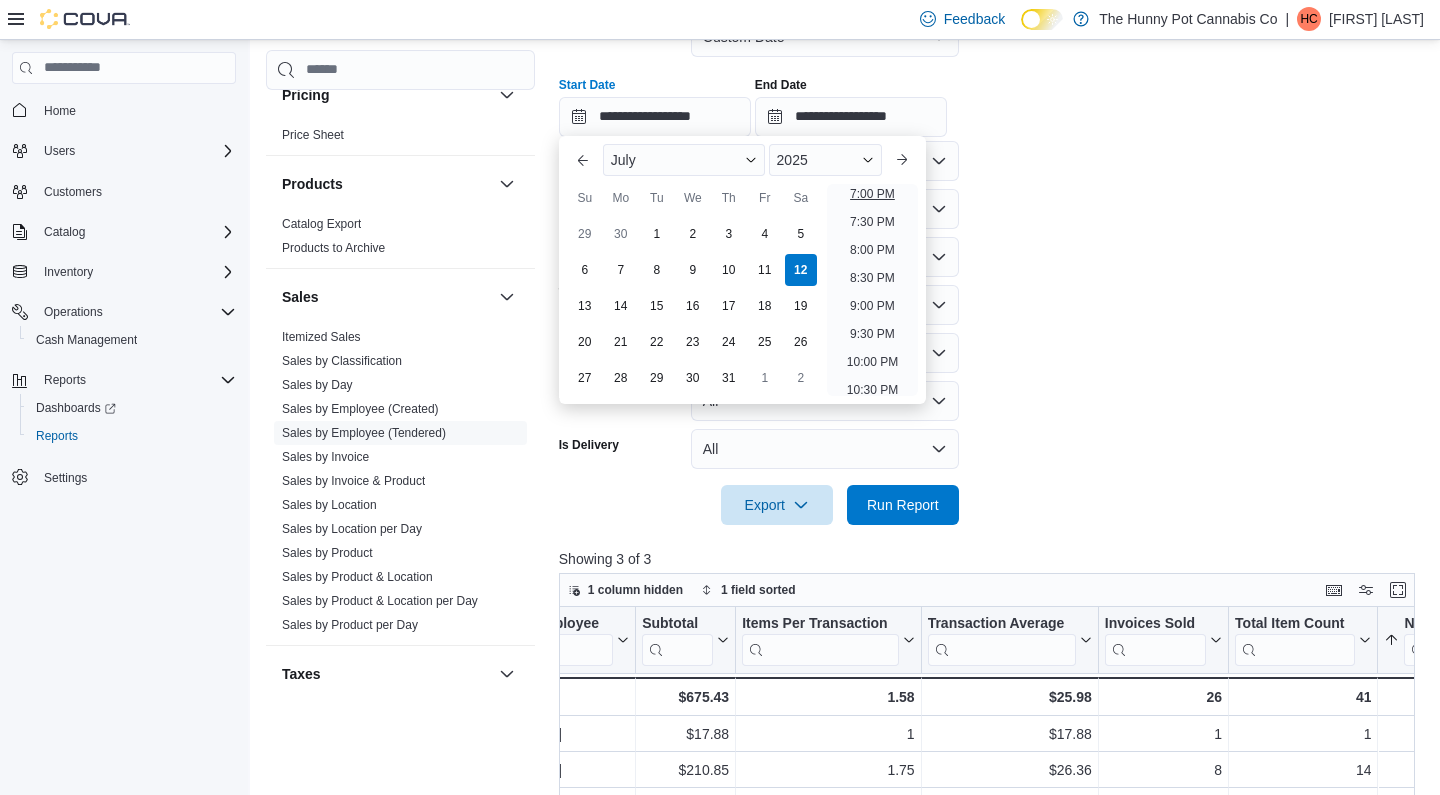click on "7:00 PM" at bounding box center [872, 194] 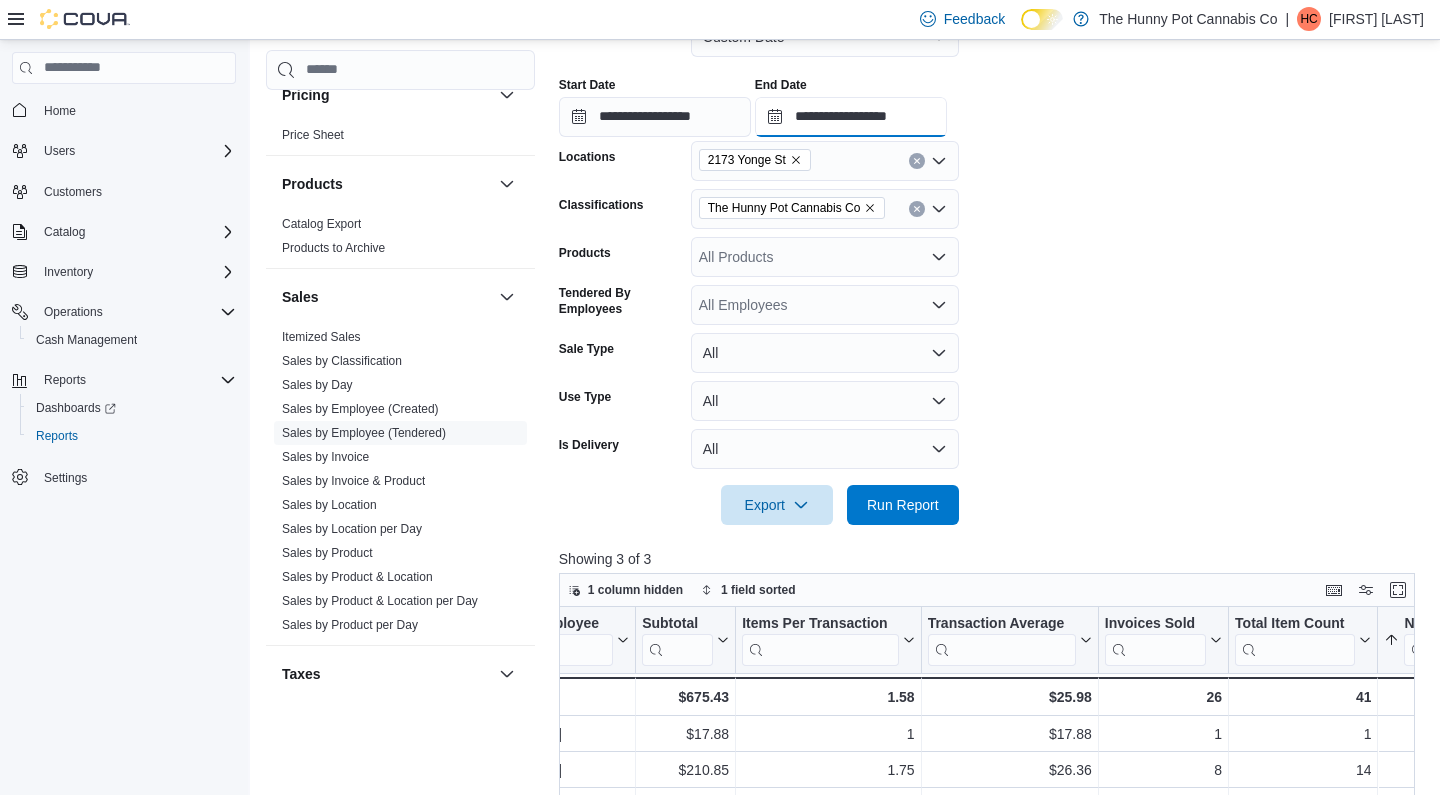 click on "**********" at bounding box center [851, 117] 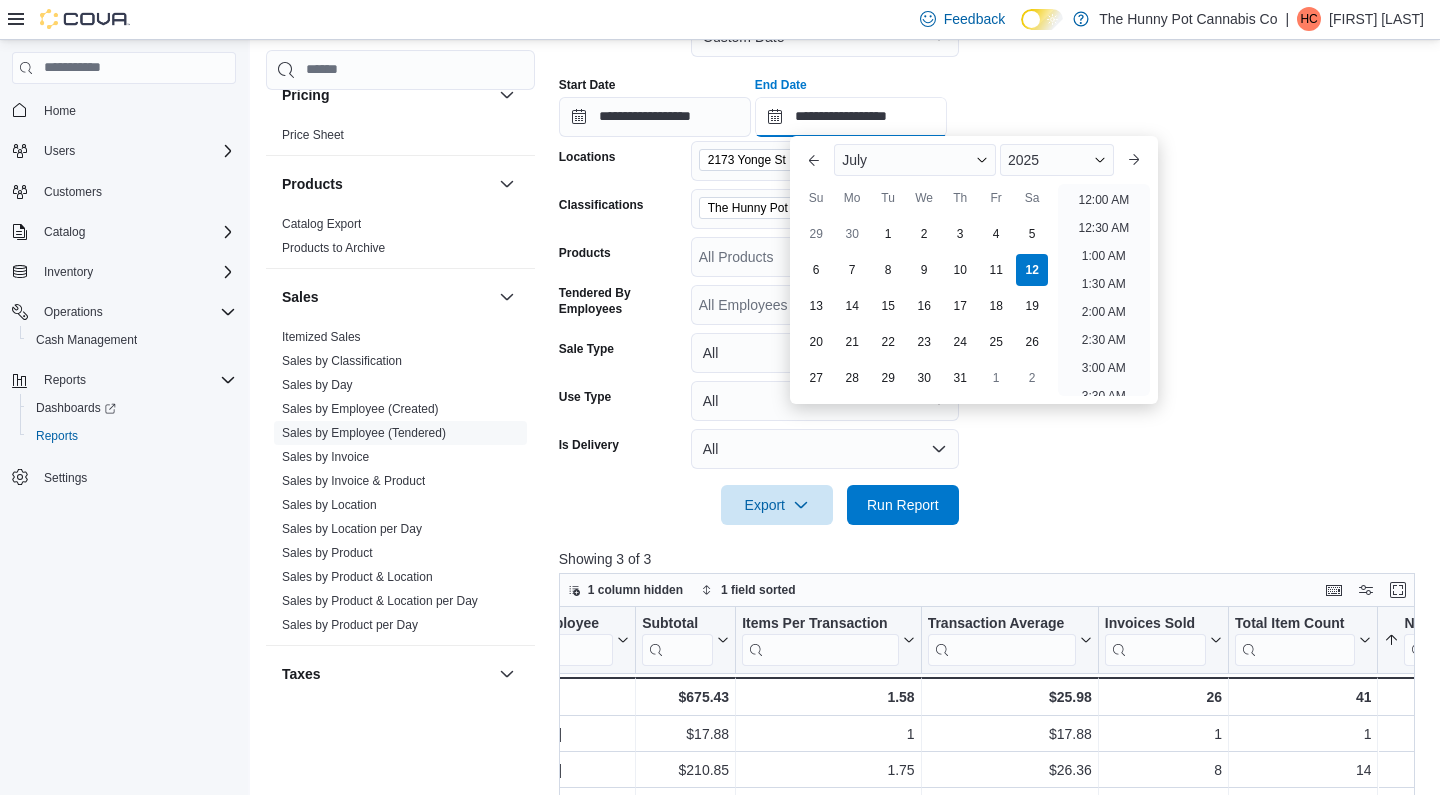 scroll, scrollTop: 1126, scrollLeft: 0, axis: vertical 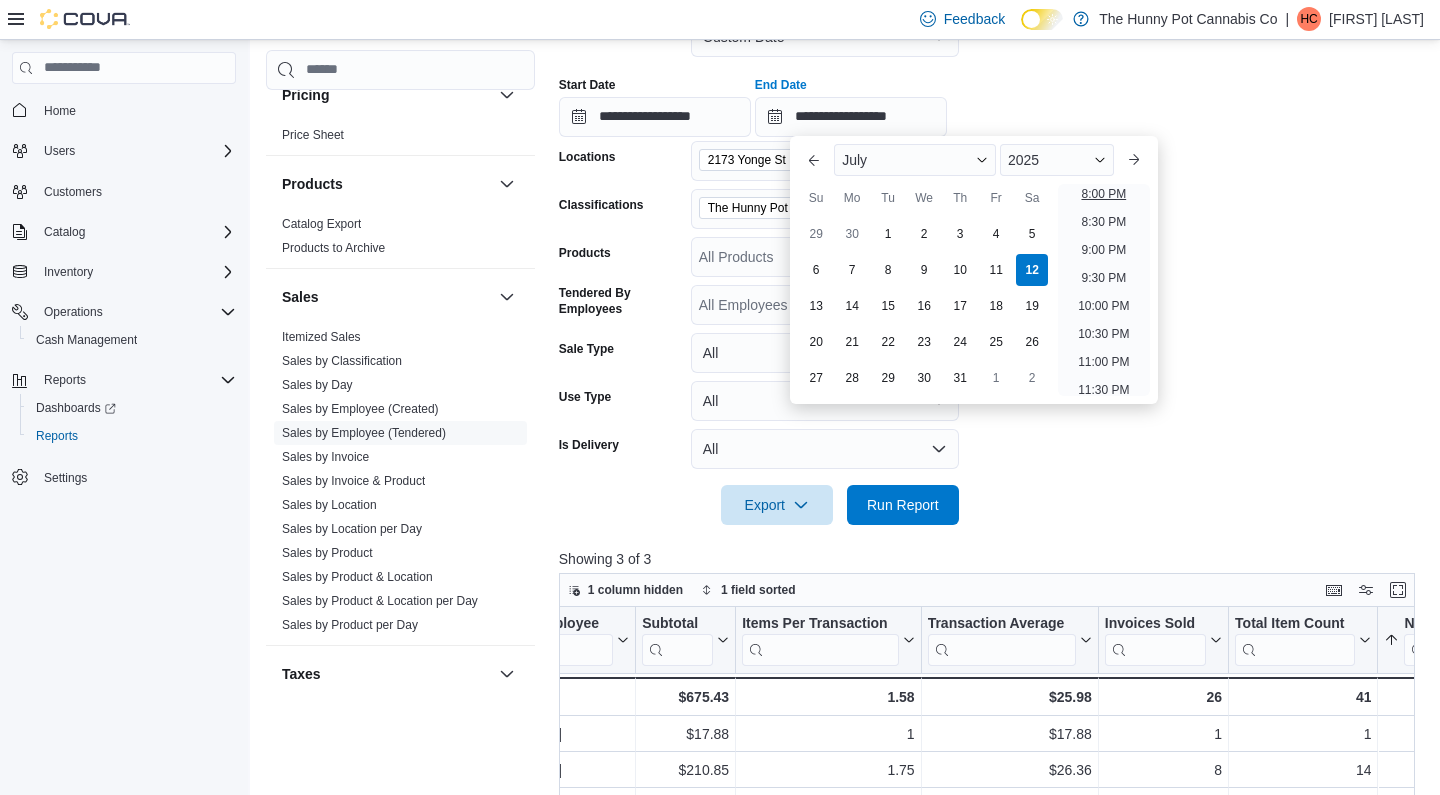 click on "8:00 PM" at bounding box center (1103, 194) 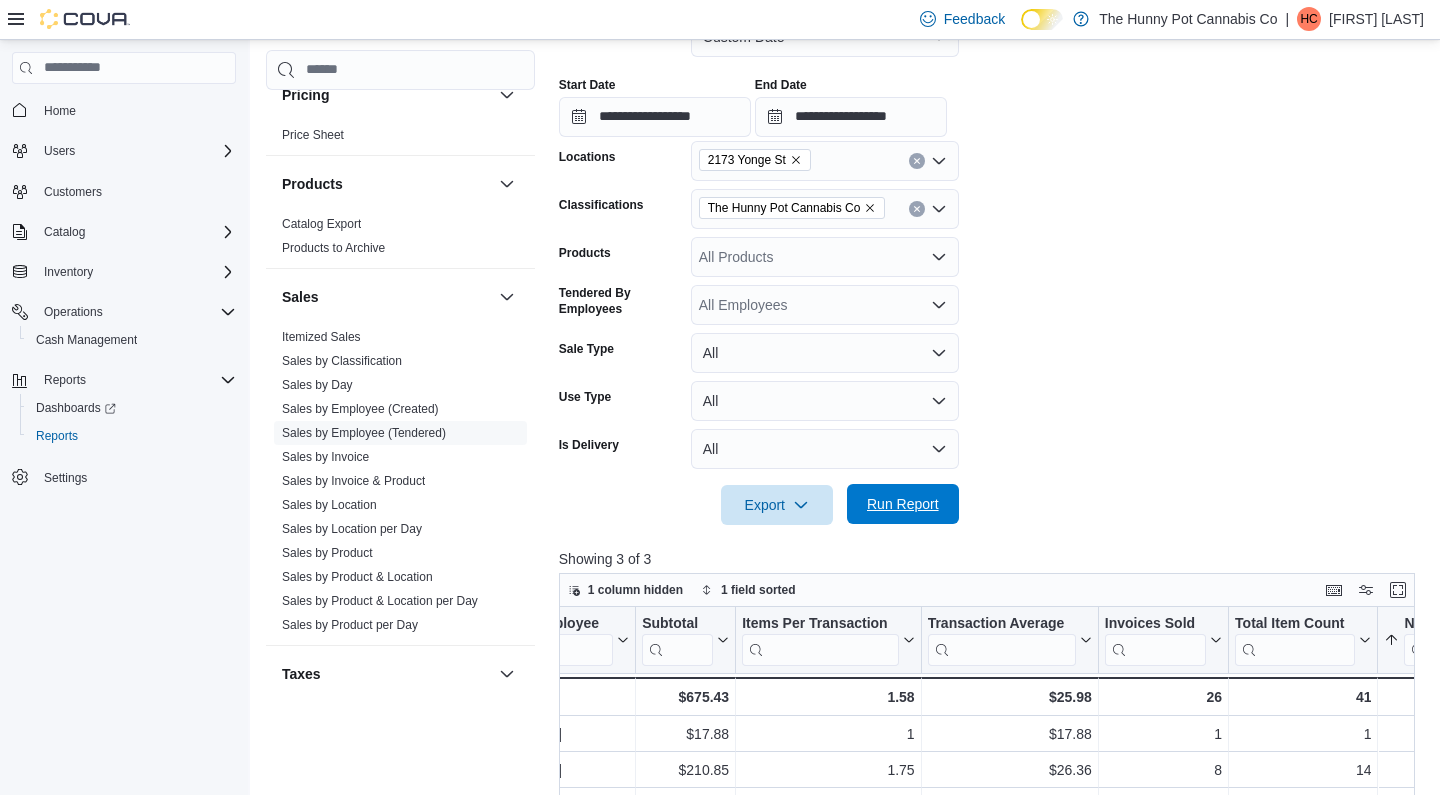 click on "Run Report" at bounding box center (903, 504) 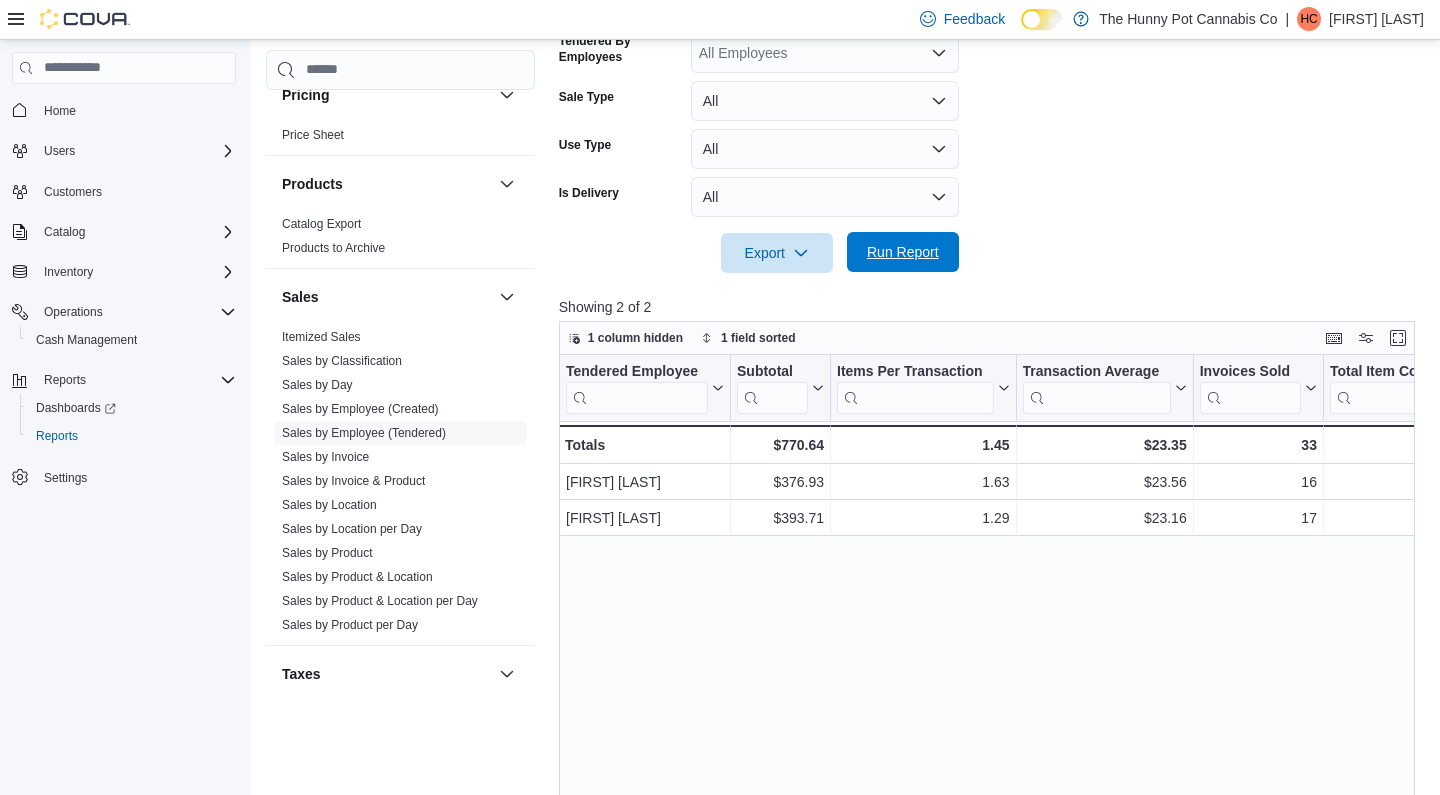 scroll, scrollTop: 654, scrollLeft: 0, axis: vertical 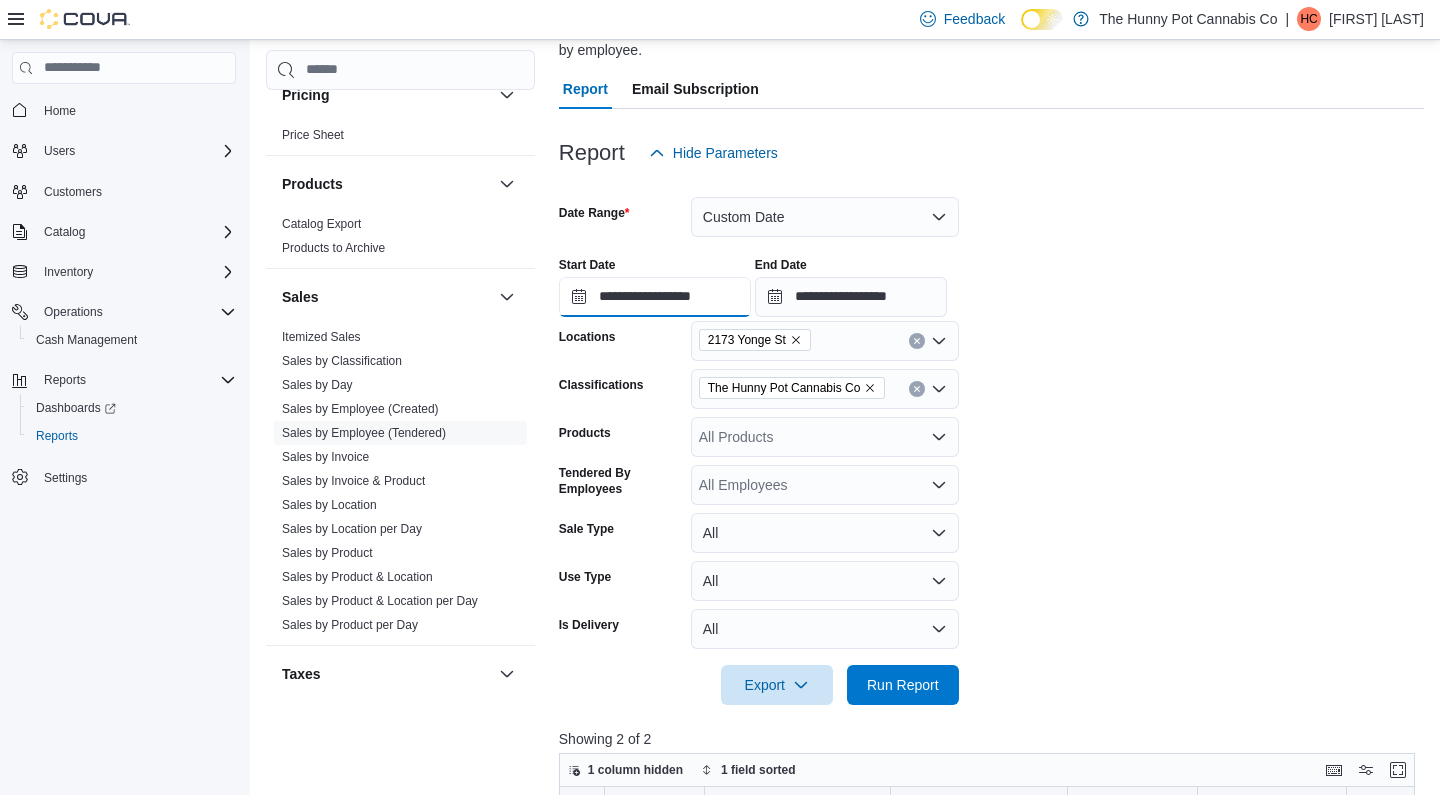 click on "**********" at bounding box center (655, 297) 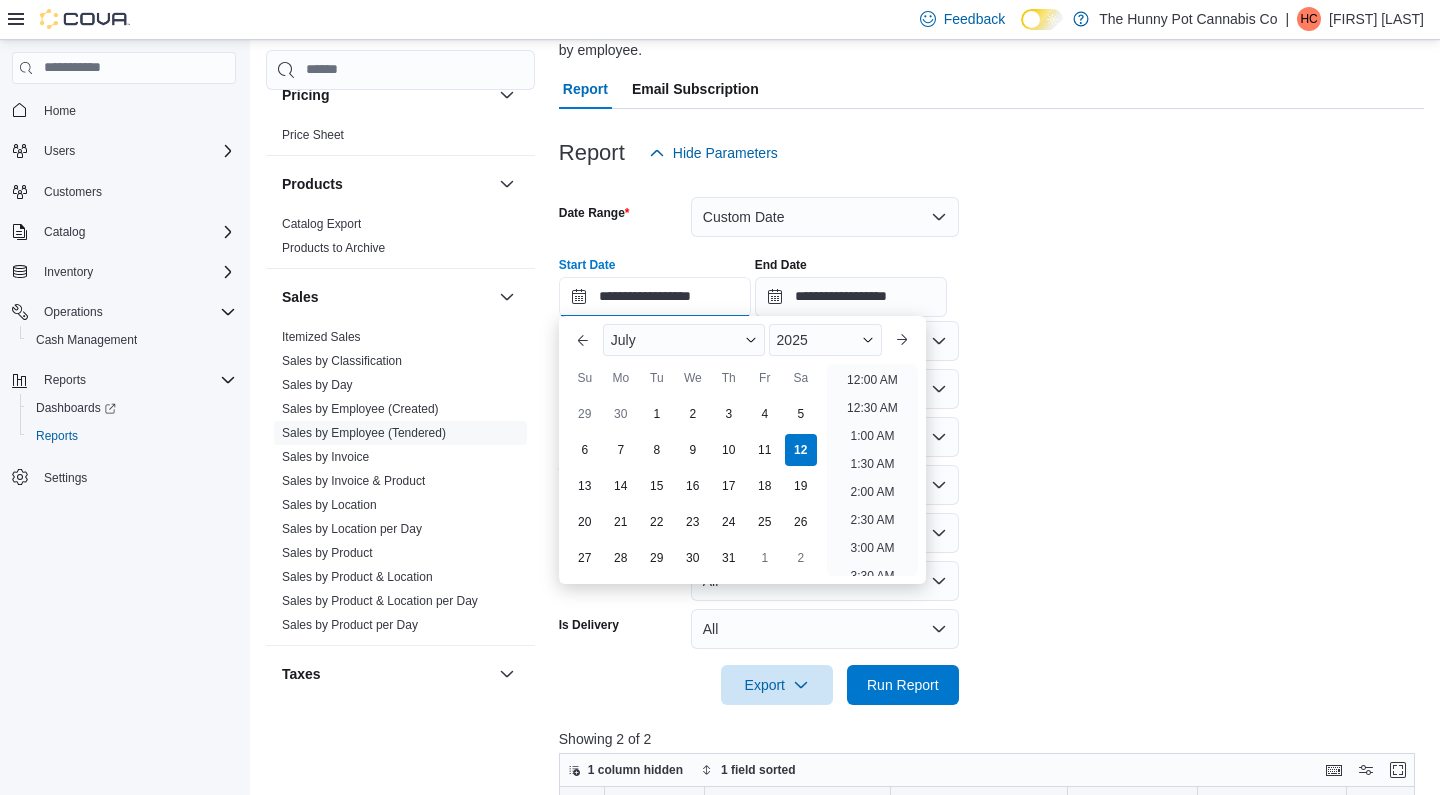 scroll, scrollTop: 1126, scrollLeft: 0, axis: vertical 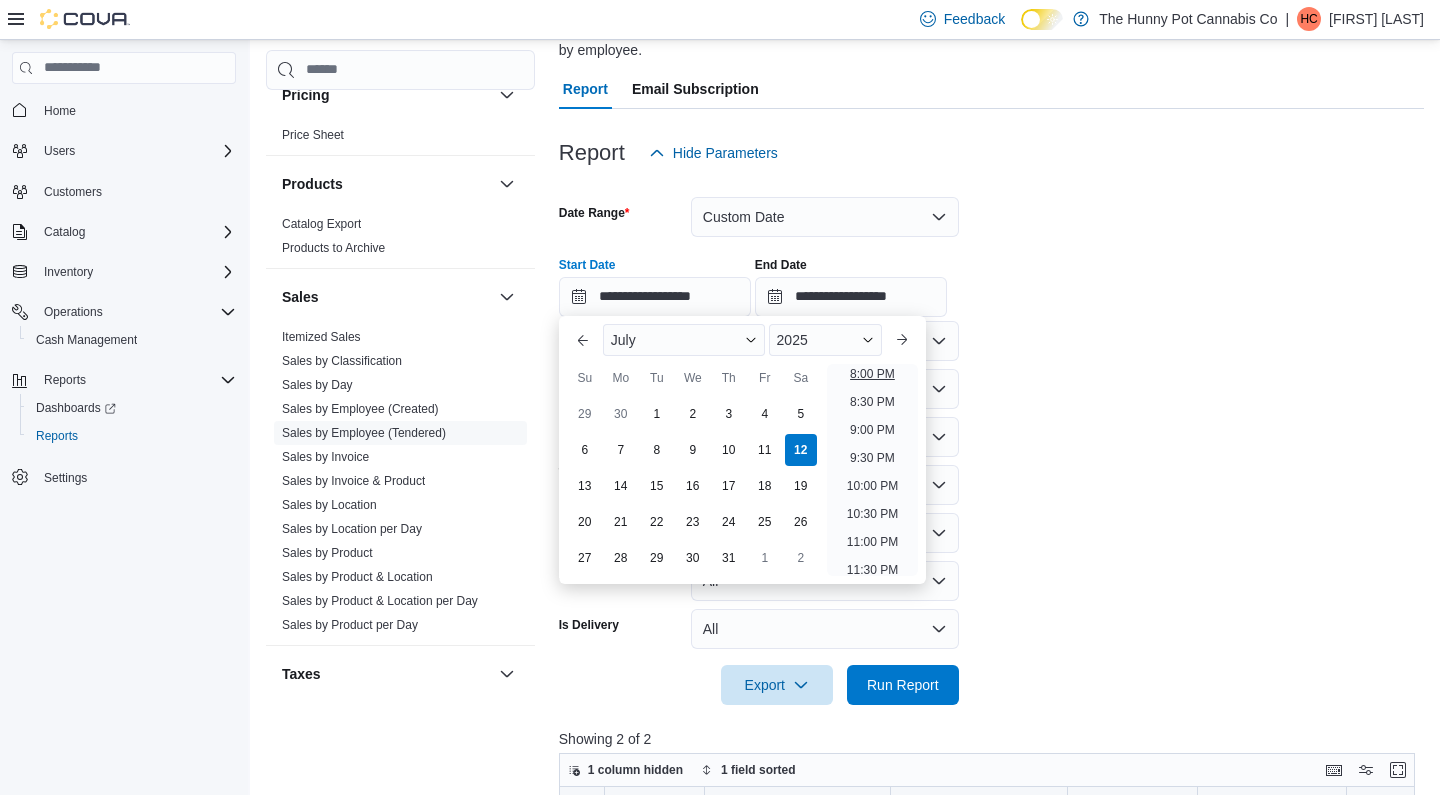 click on "8:00 PM" at bounding box center [872, 374] 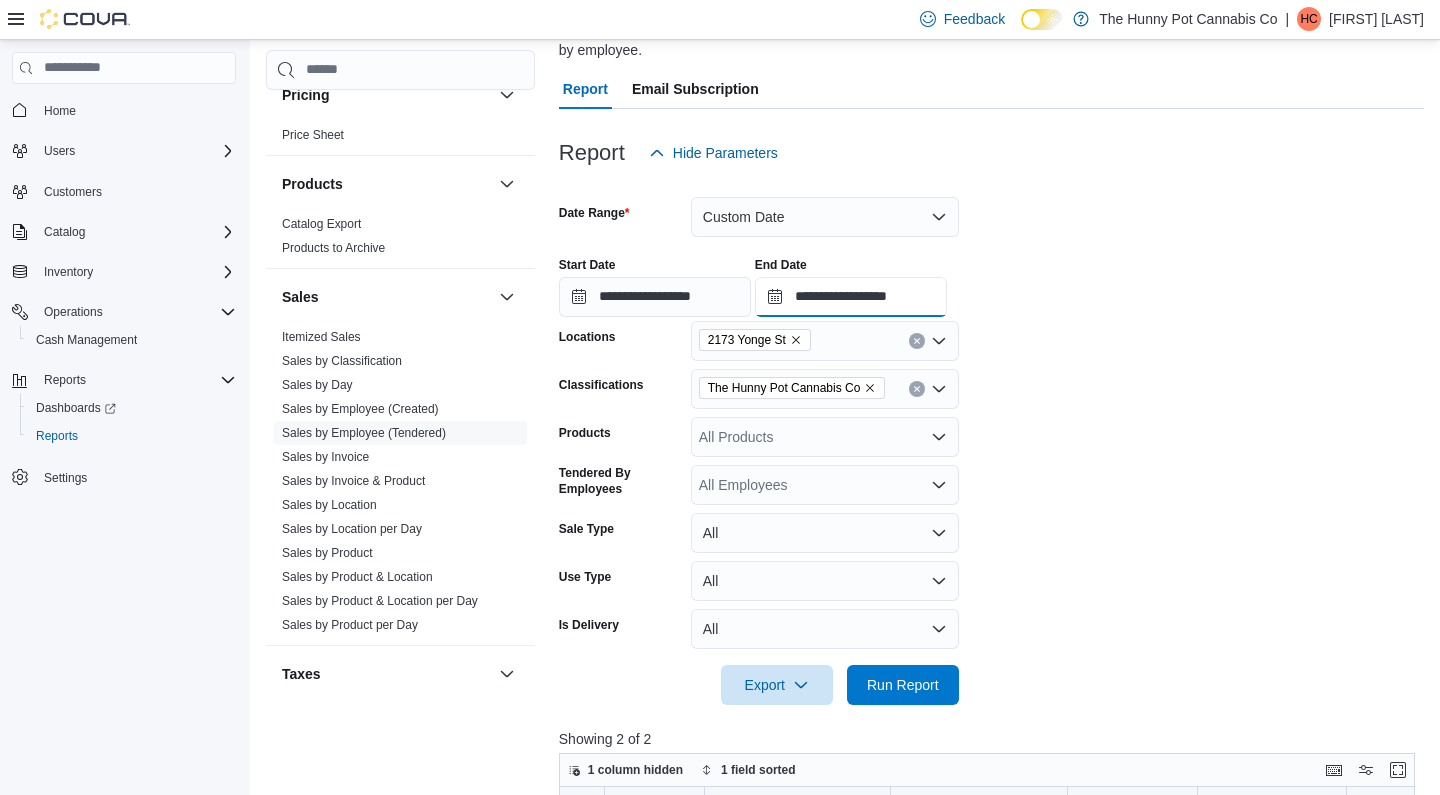 click on "**********" at bounding box center [851, 297] 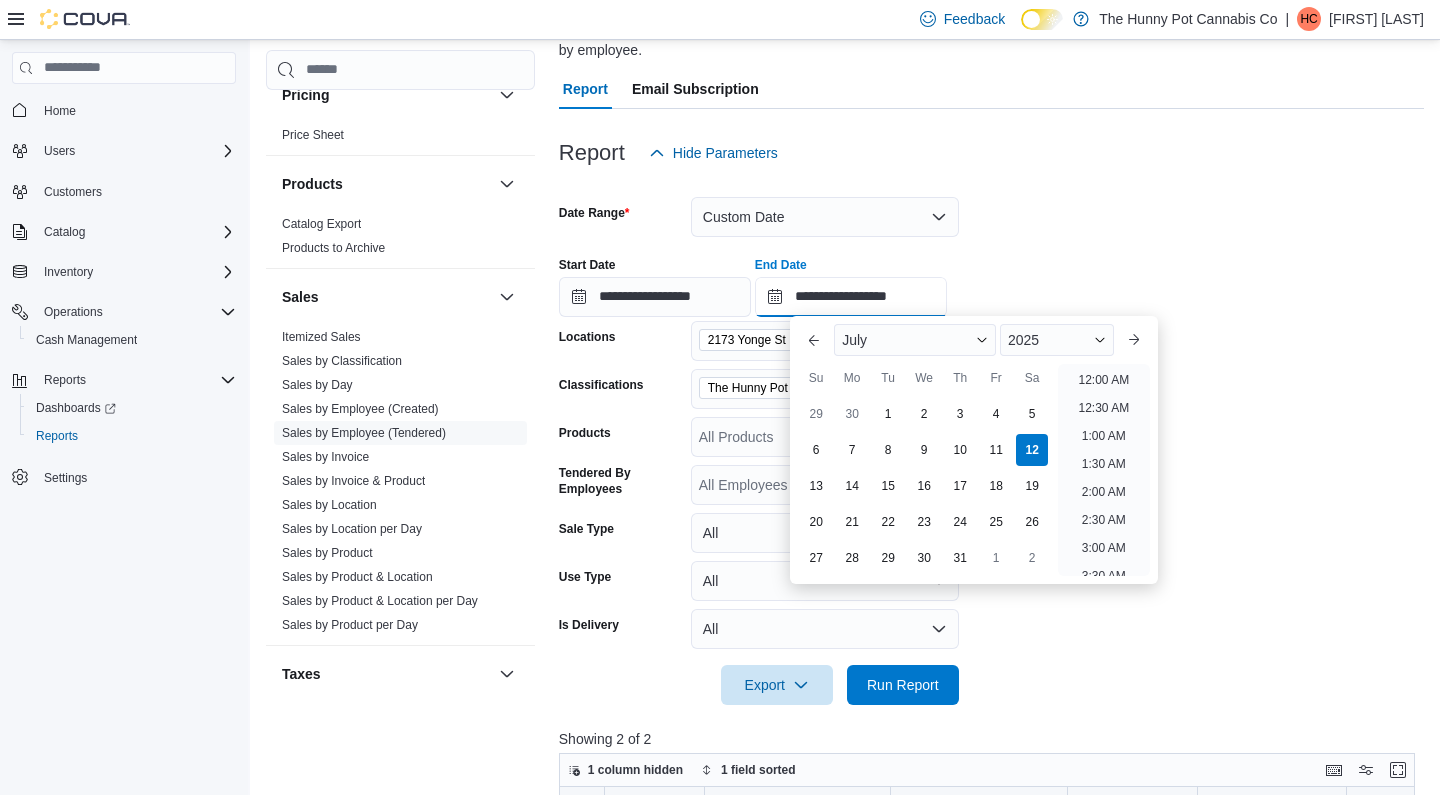 scroll, scrollTop: 1136, scrollLeft: 0, axis: vertical 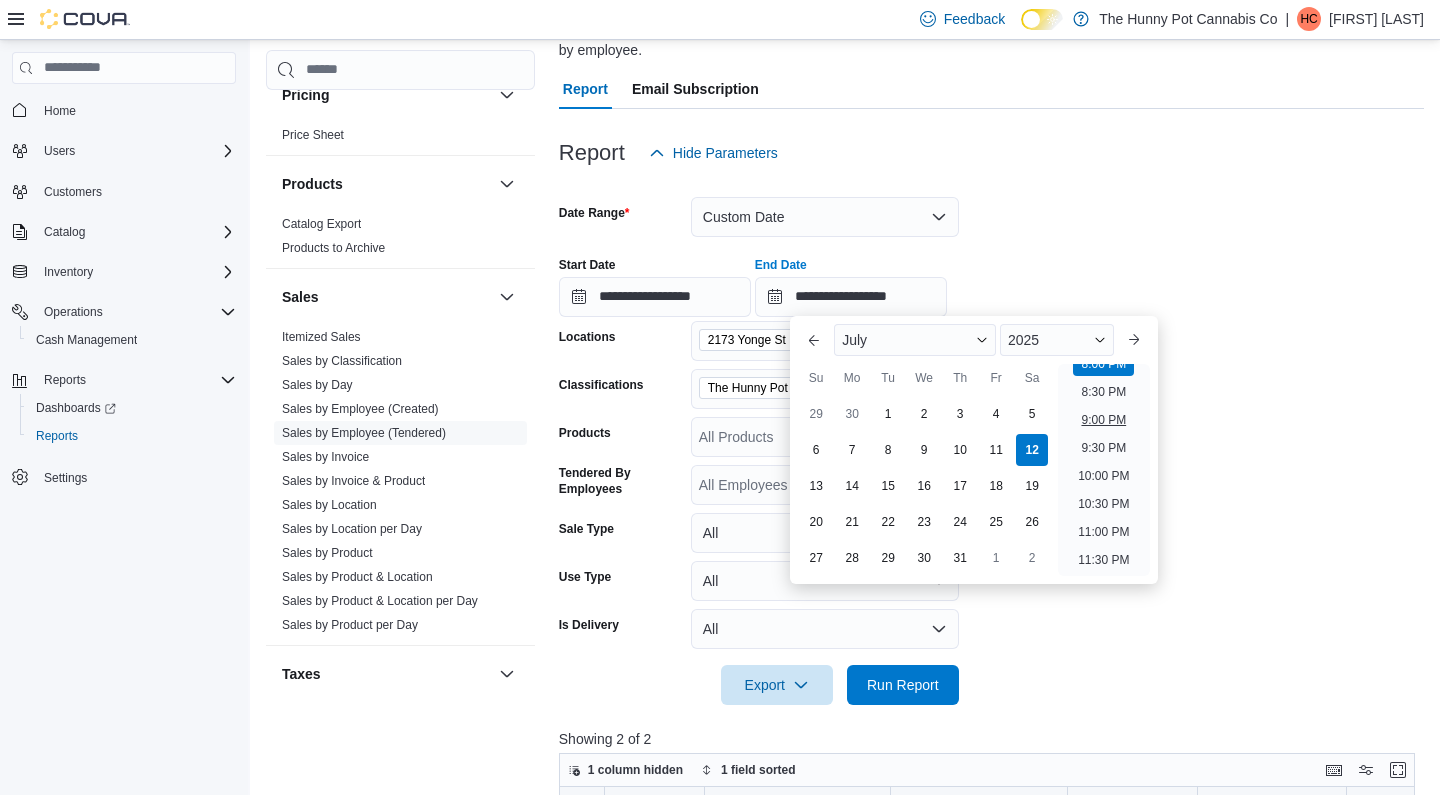 click on "9:00 PM" at bounding box center (1103, 420) 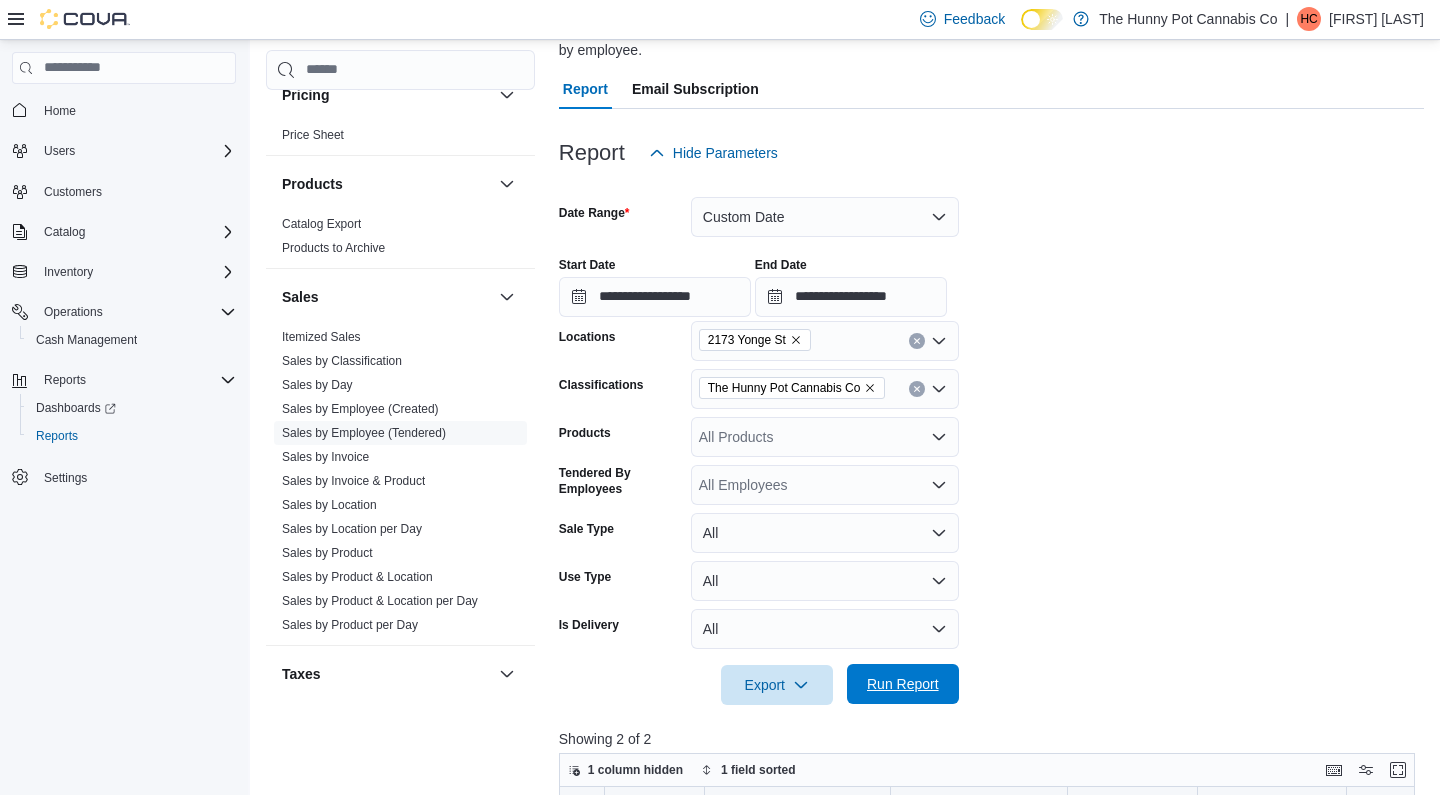 click on "Run Report" at bounding box center (903, 684) 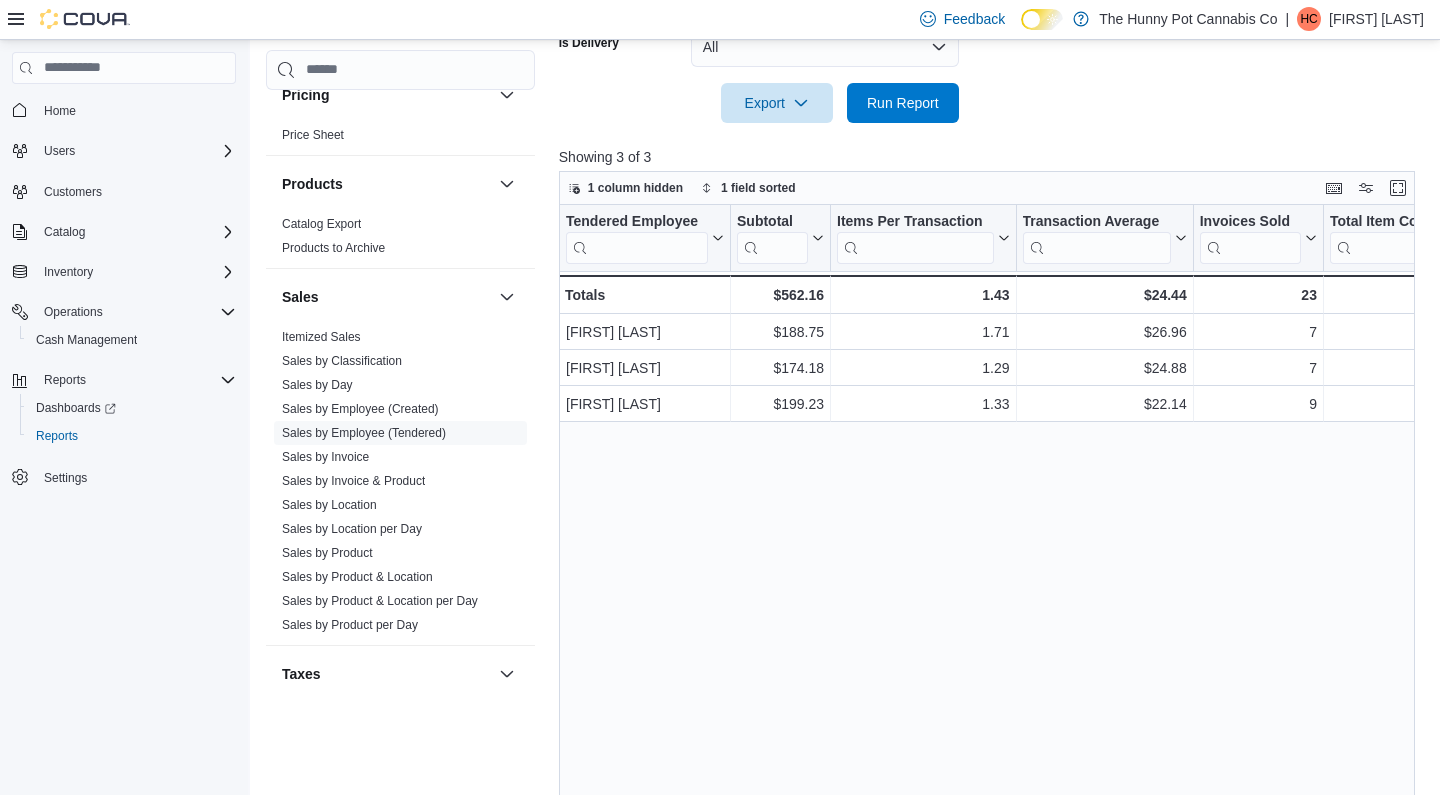 scroll, scrollTop: 783, scrollLeft: 0, axis: vertical 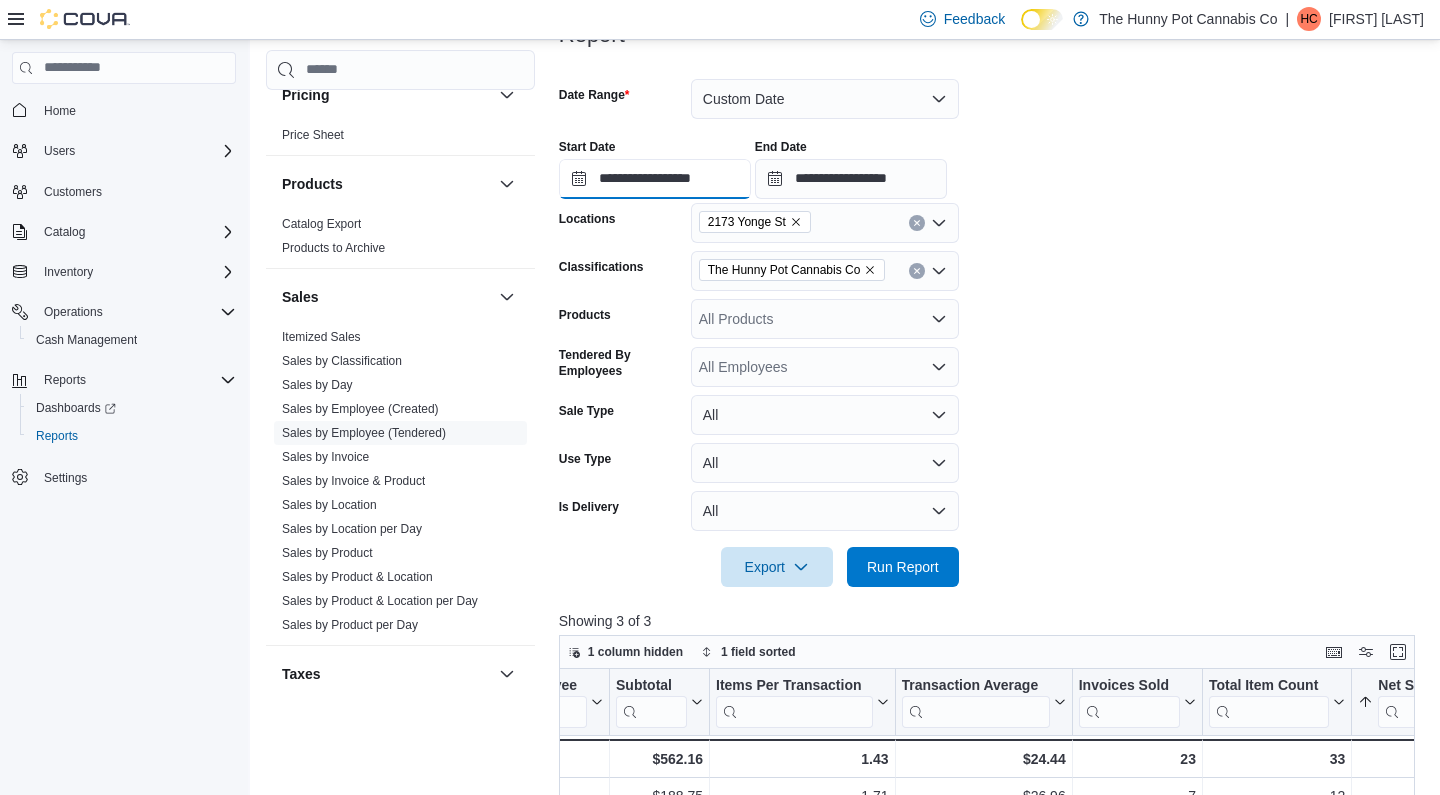 click on "**********" at bounding box center [655, 179] 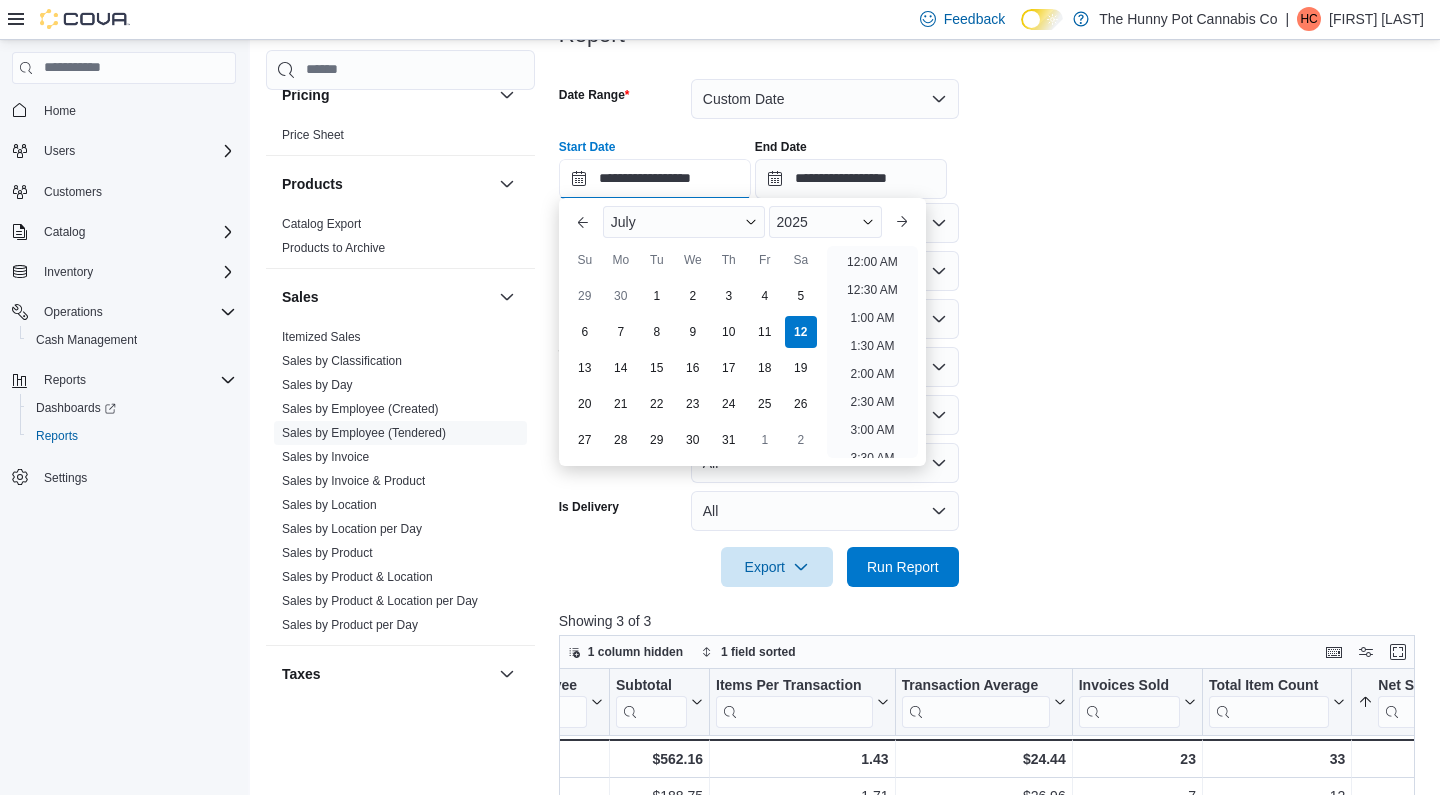 scroll, scrollTop: 1136, scrollLeft: 0, axis: vertical 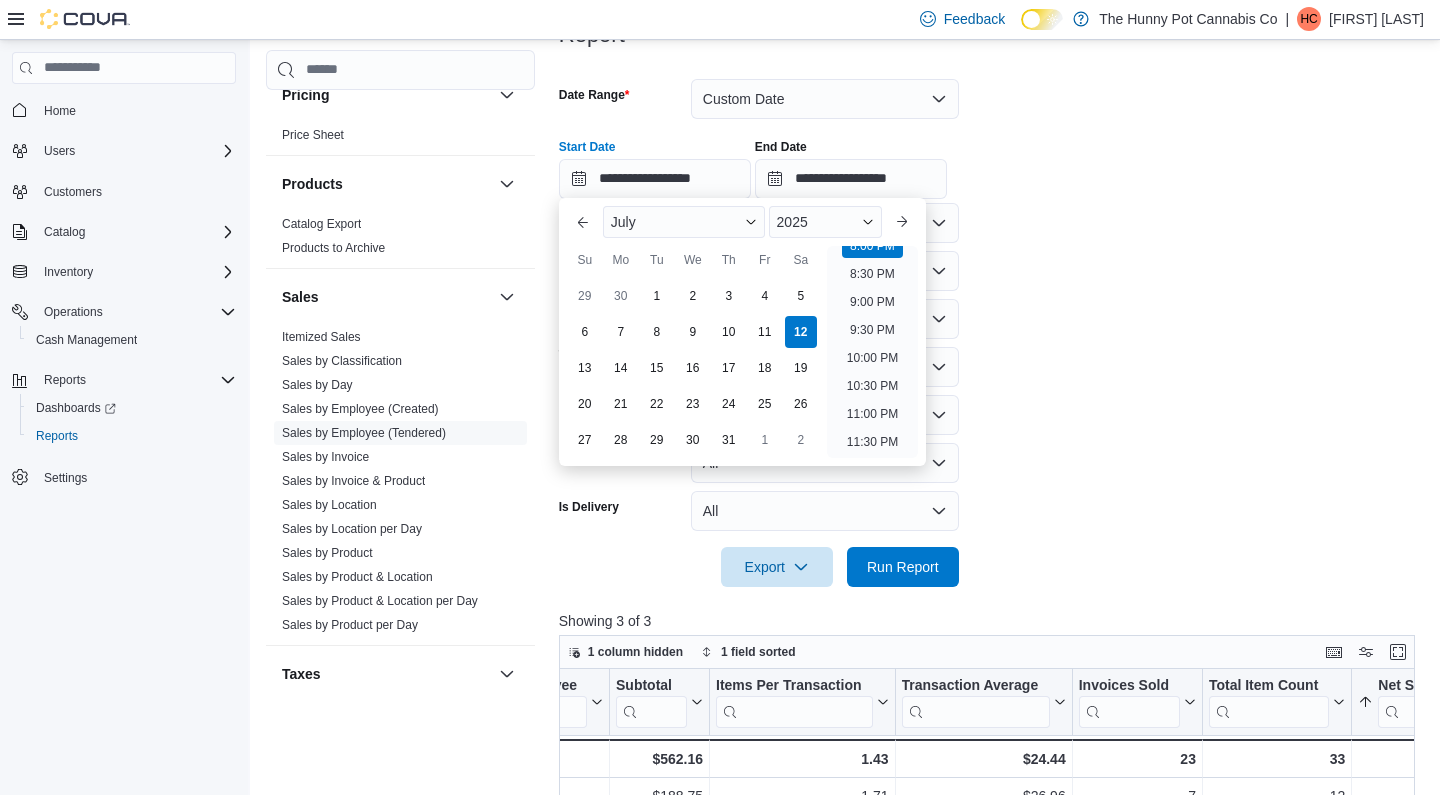 click on "**********" at bounding box center [991, 161] 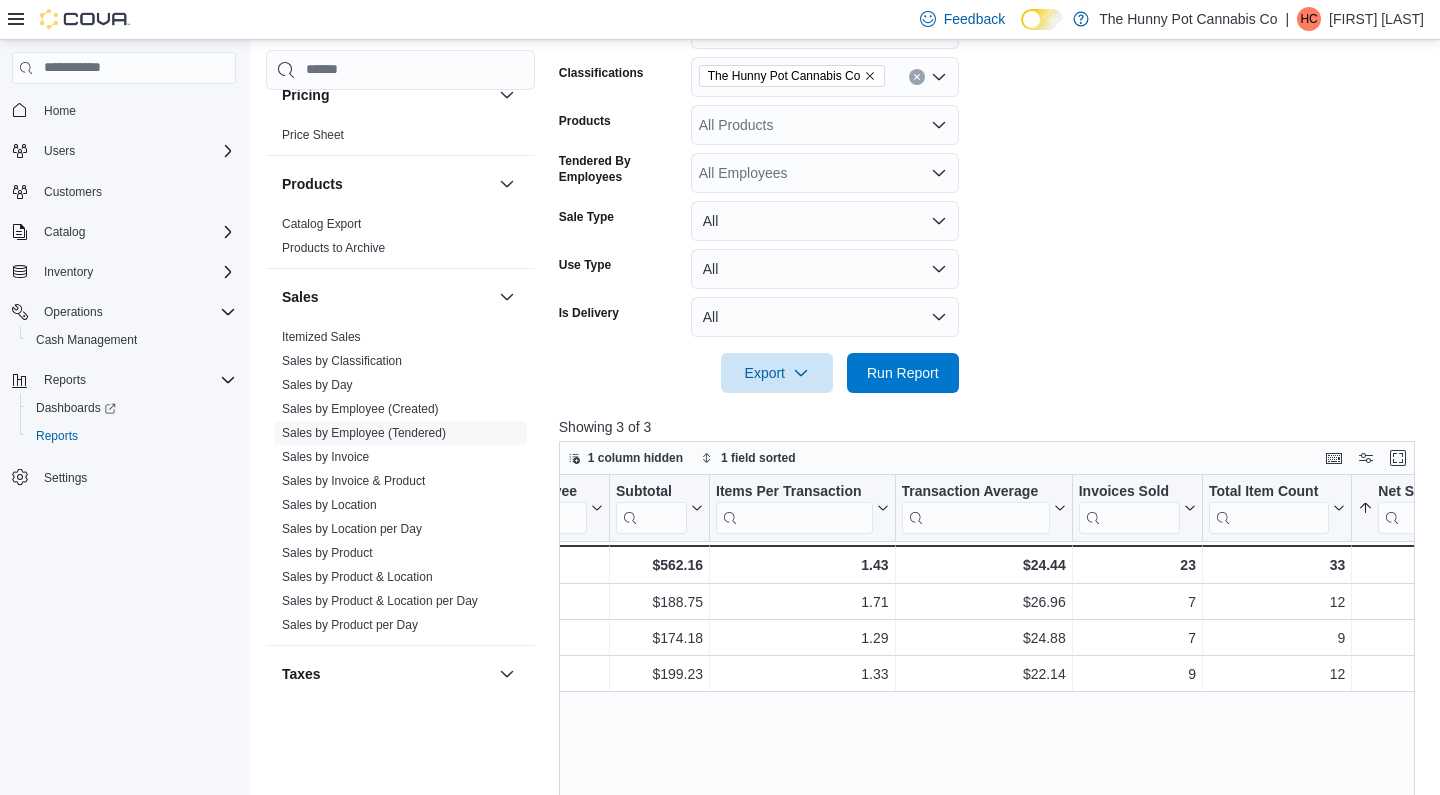 scroll, scrollTop: 507, scrollLeft: 0, axis: vertical 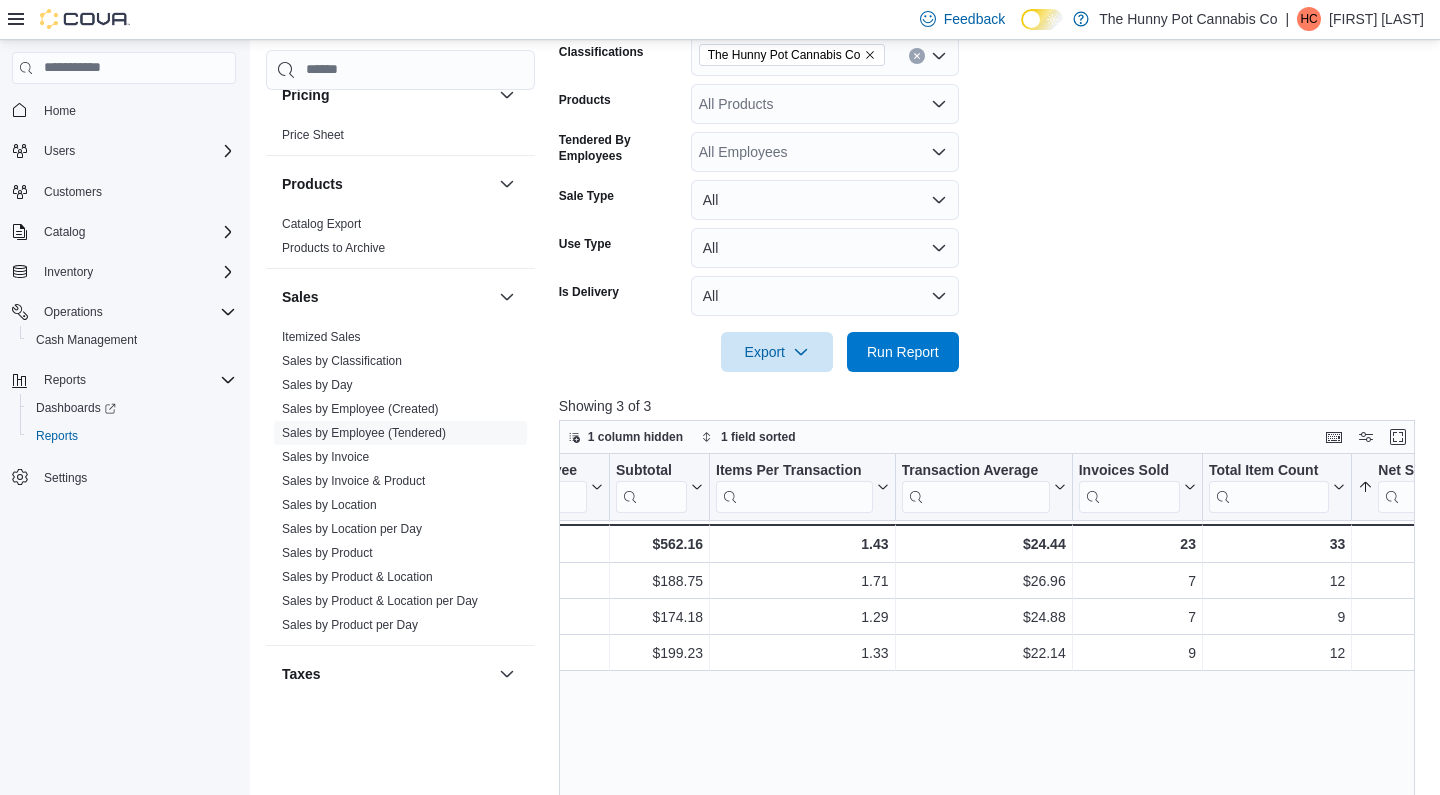 click on "**********" at bounding box center [991, 106] 